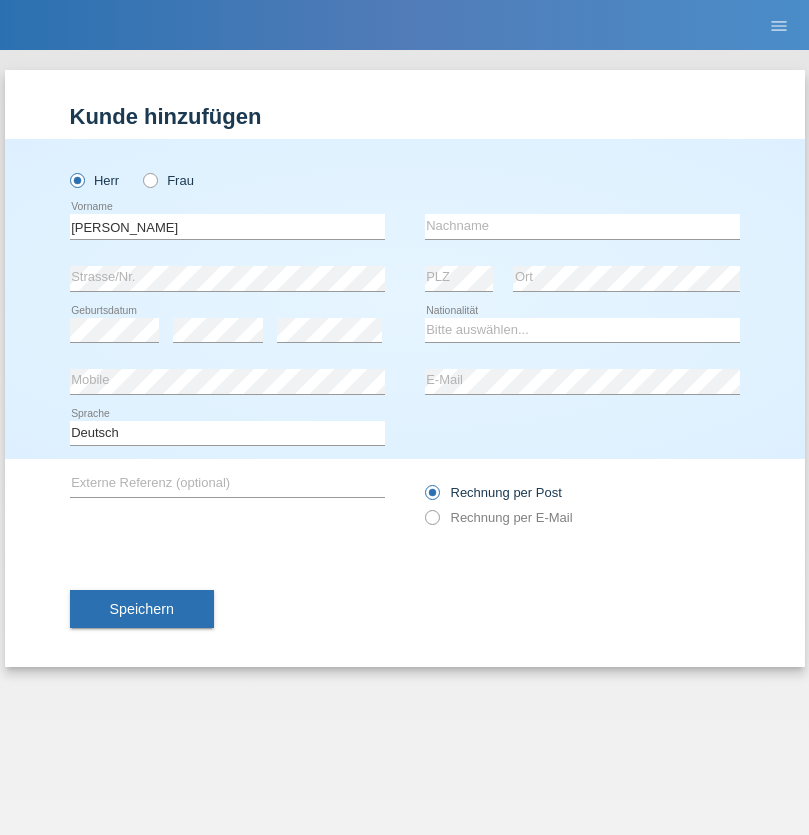 scroll, scrollTop: 0, scrollLeft: 0, axis: both 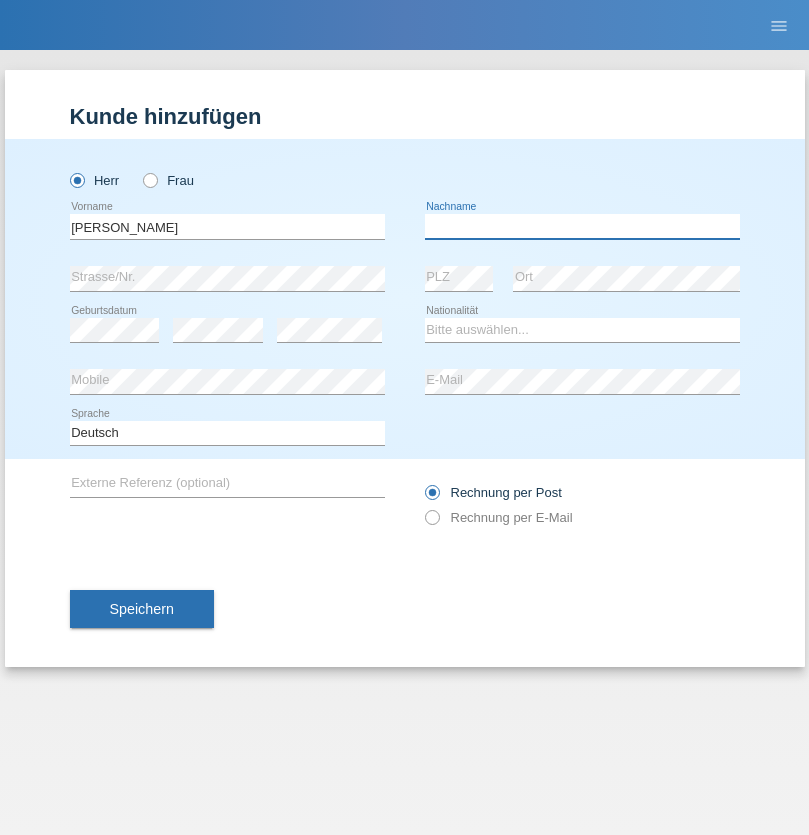 click at bounding box center [582, 226] 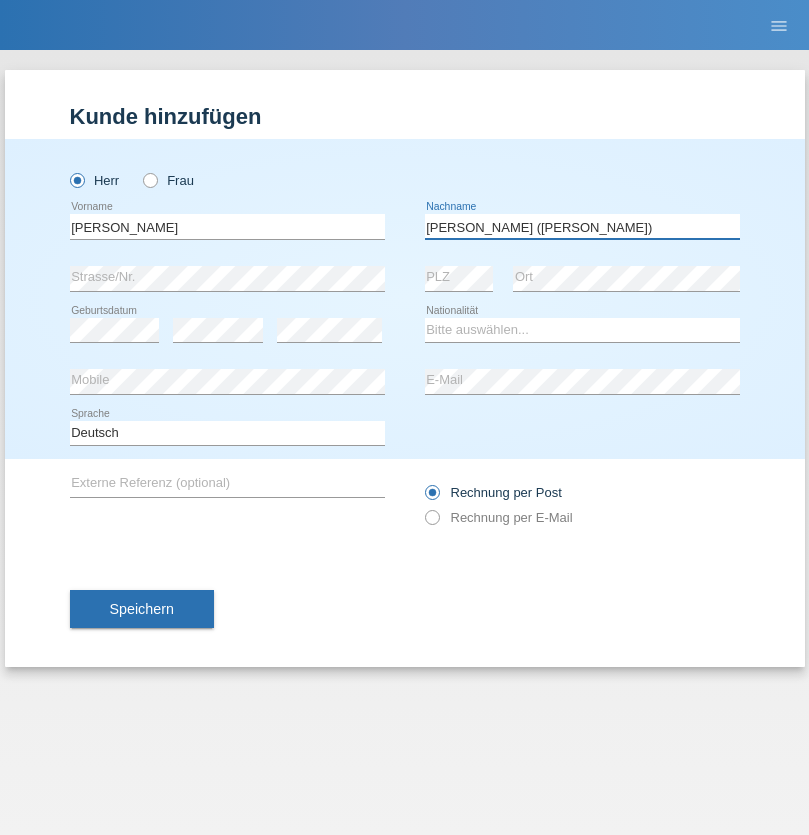 type on "A. Cassiano (Miriã)" 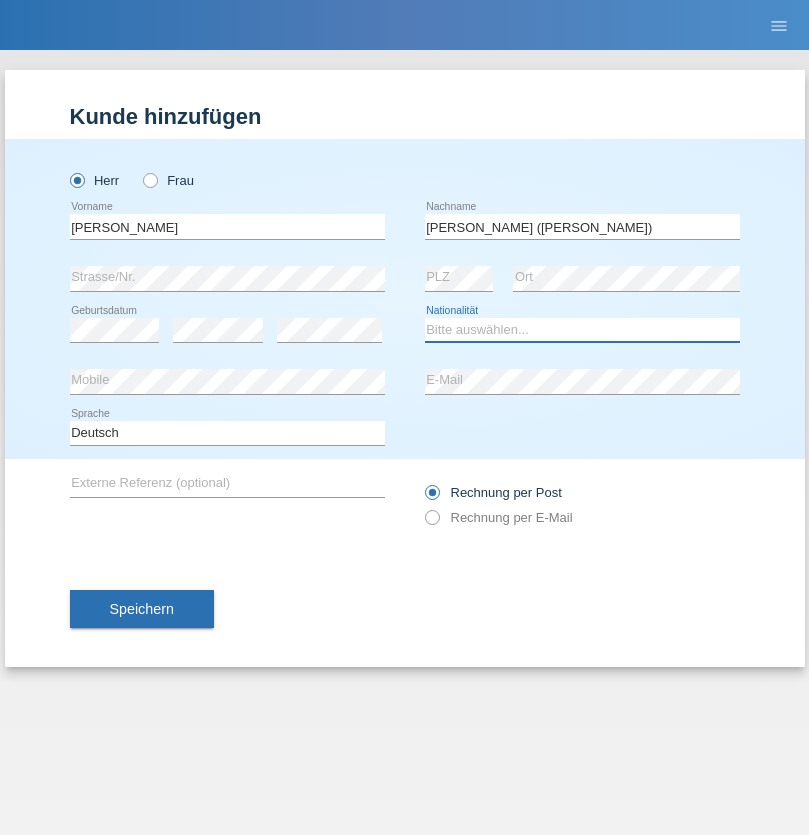 select on "BR" 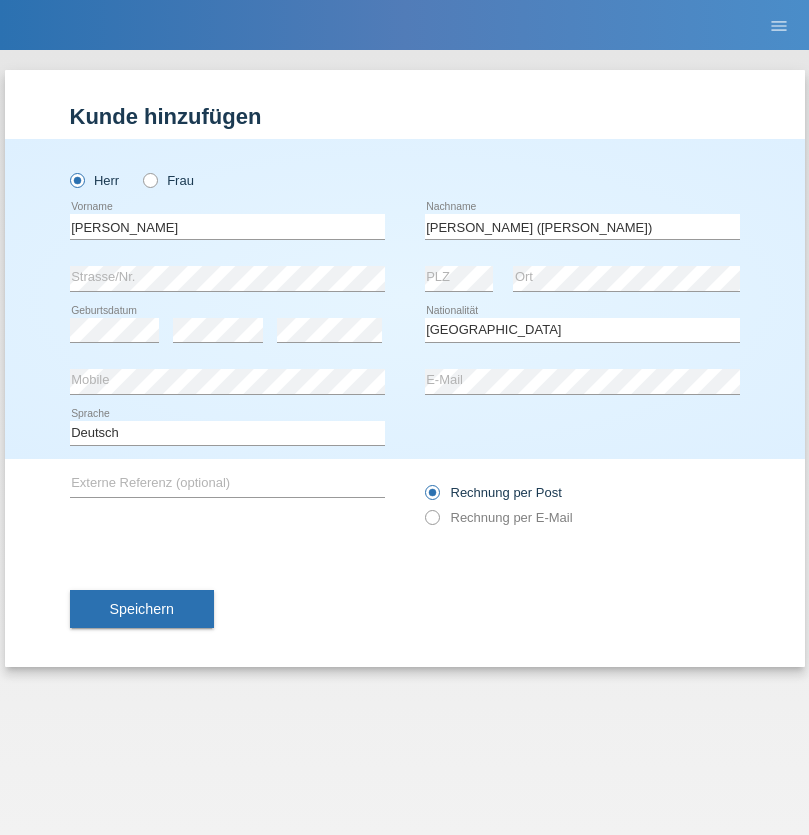 select on "C" 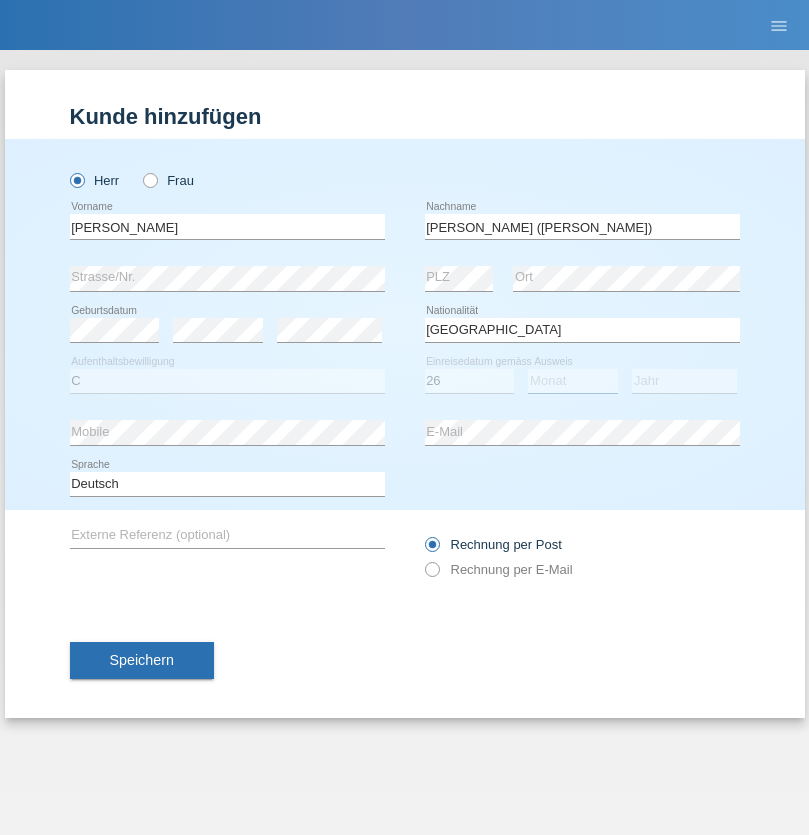 select on "01" 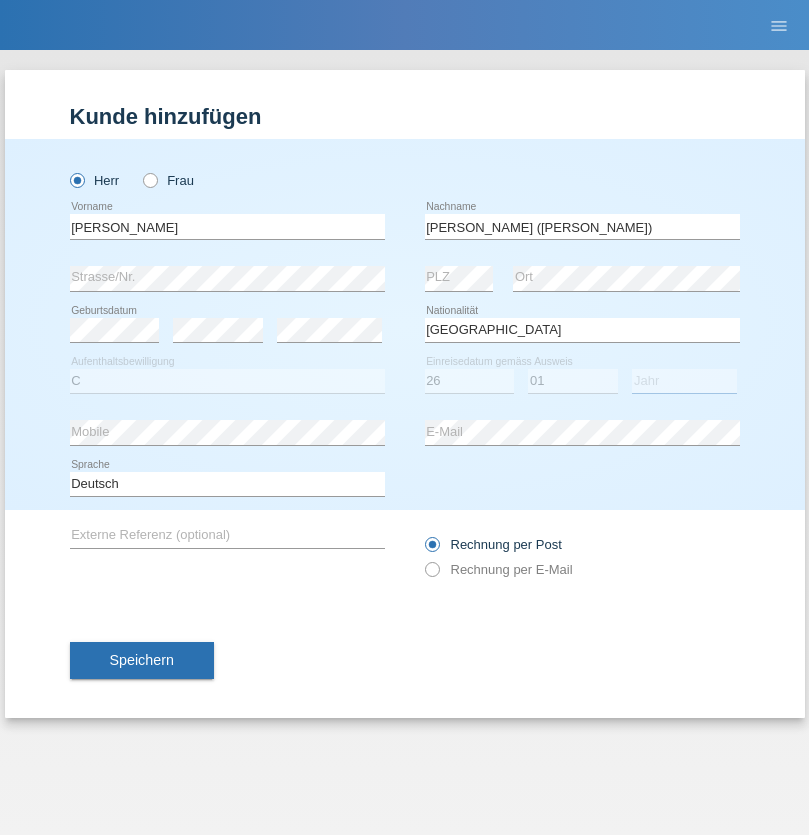 select on "2021" 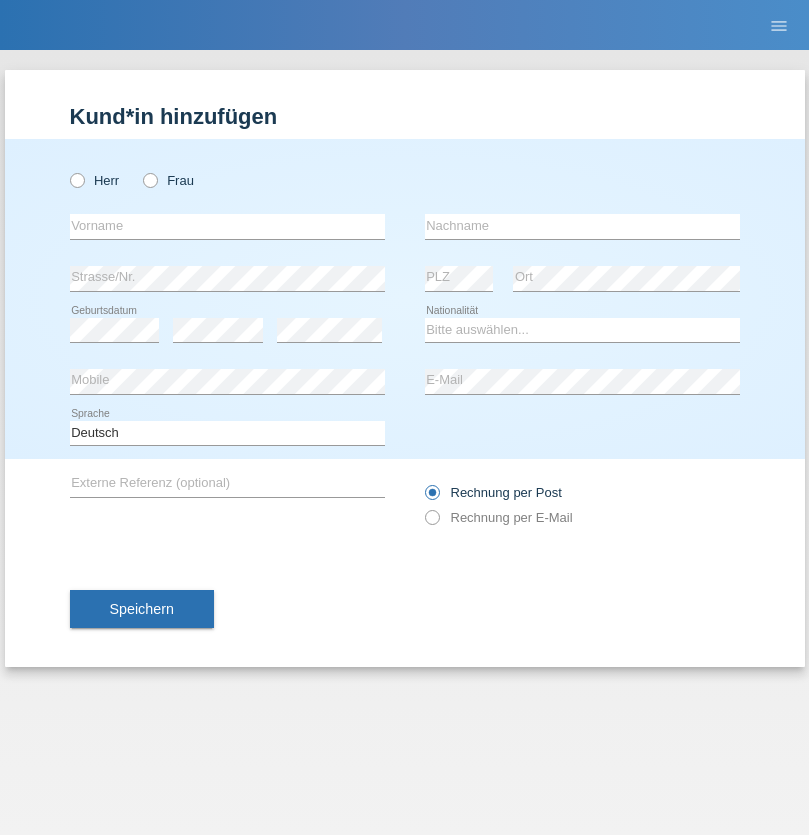 scroll, scrollTop: 0, scrollLeft: 0, axis: both 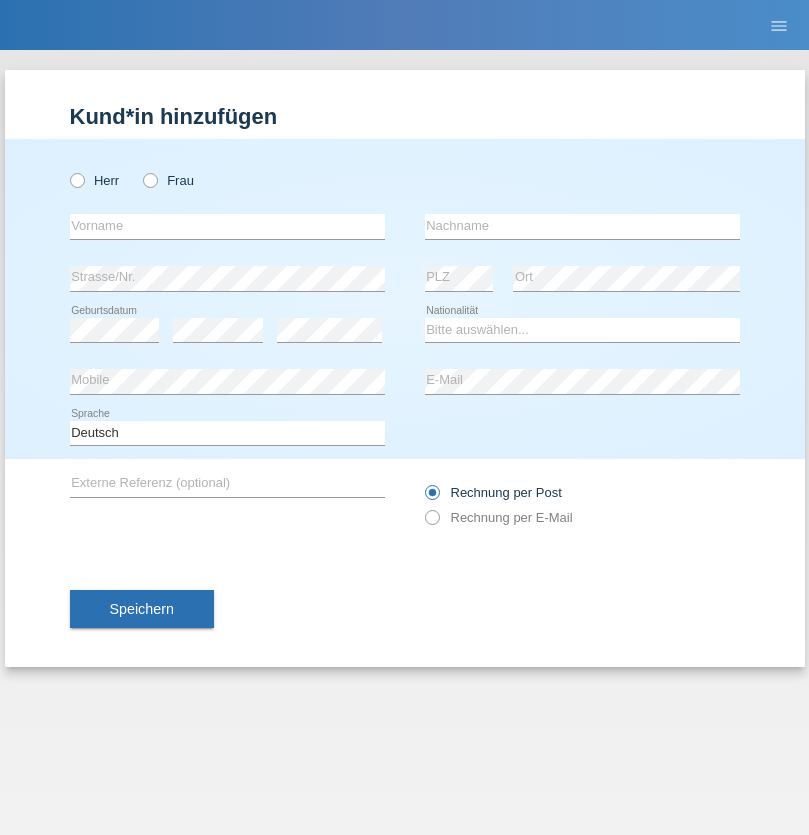 radio on "true" 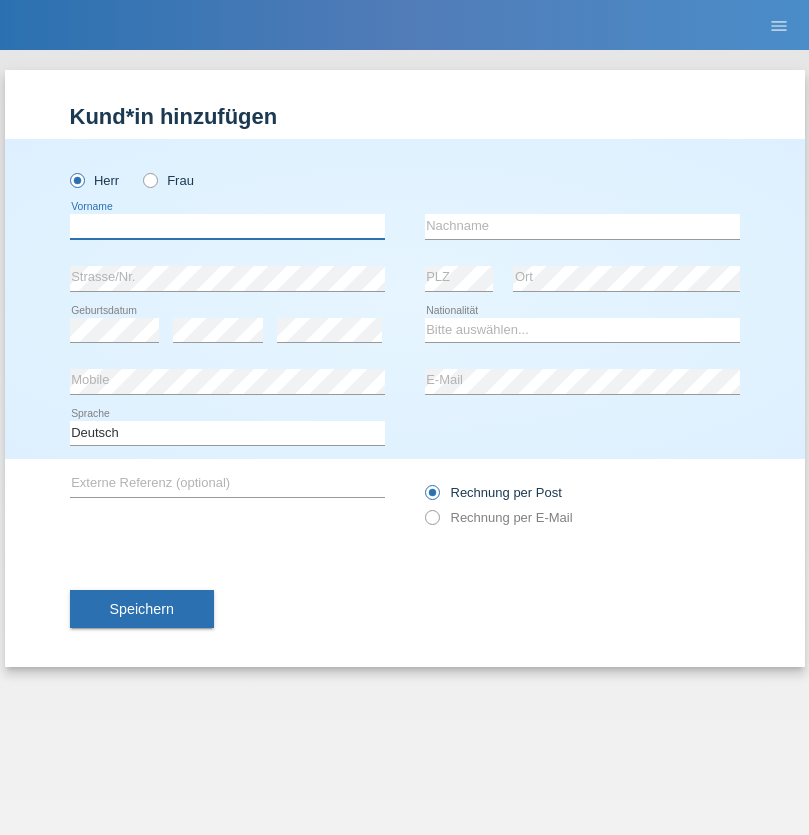 click at bounding box center [227, 226] 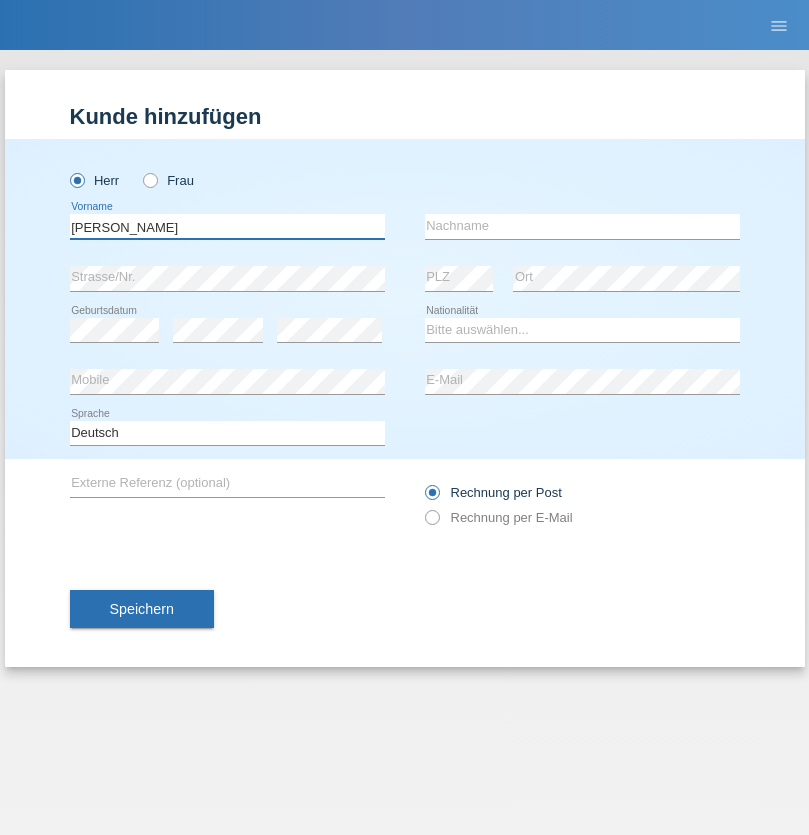 type on "Viktor" 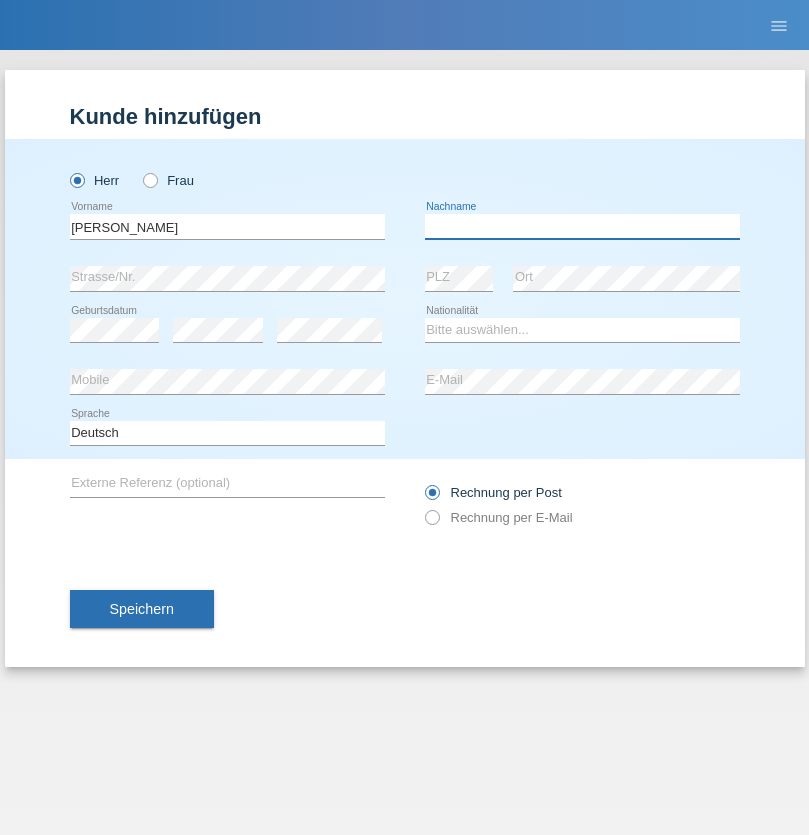 click at bounding box center [582, 226] 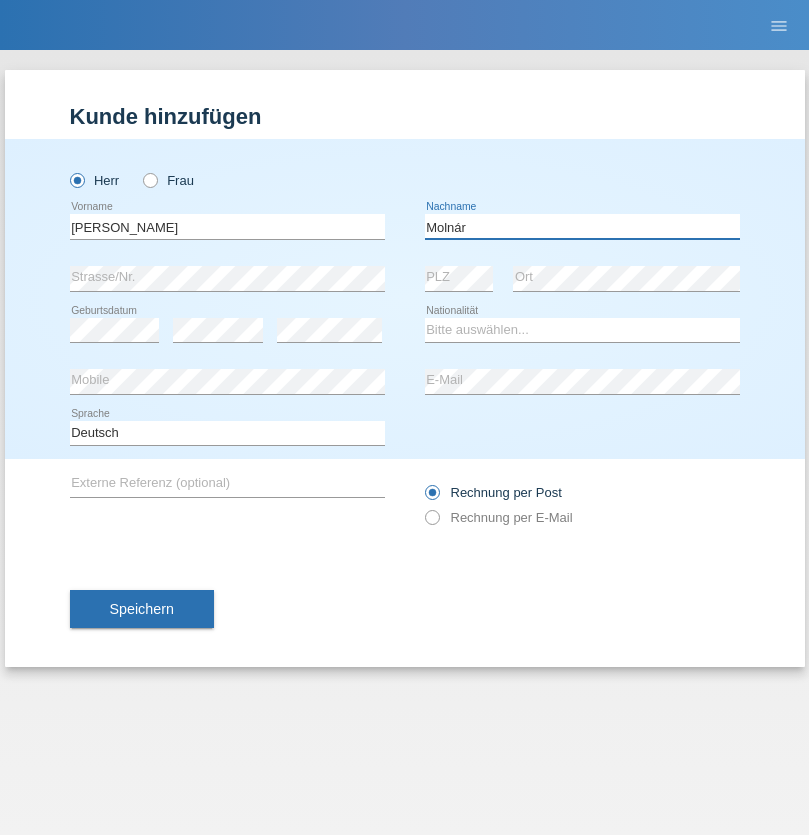type on "Molnár" 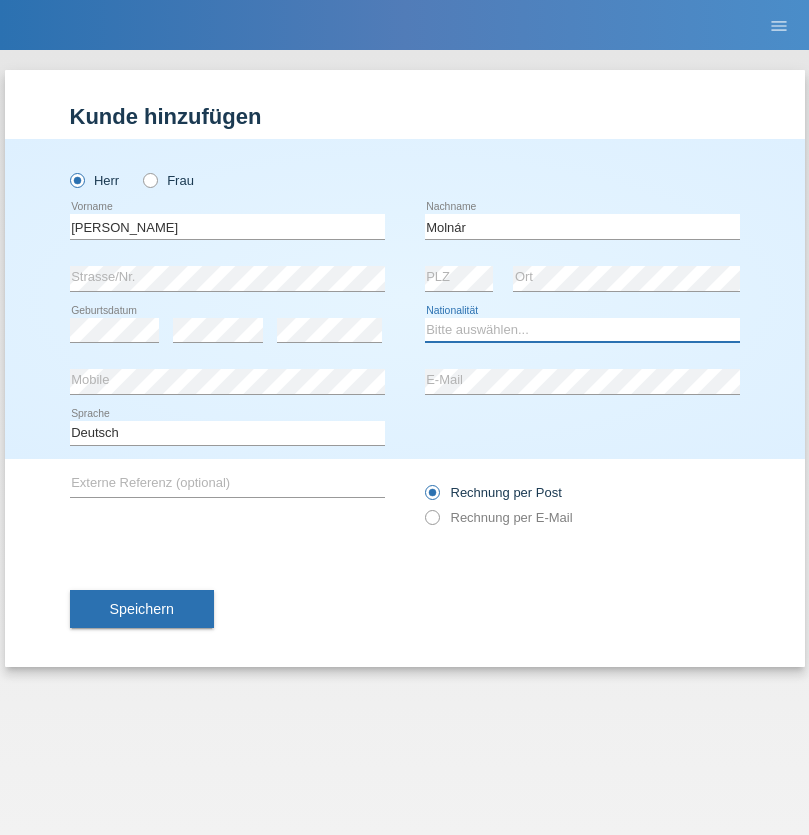 select on "HU" 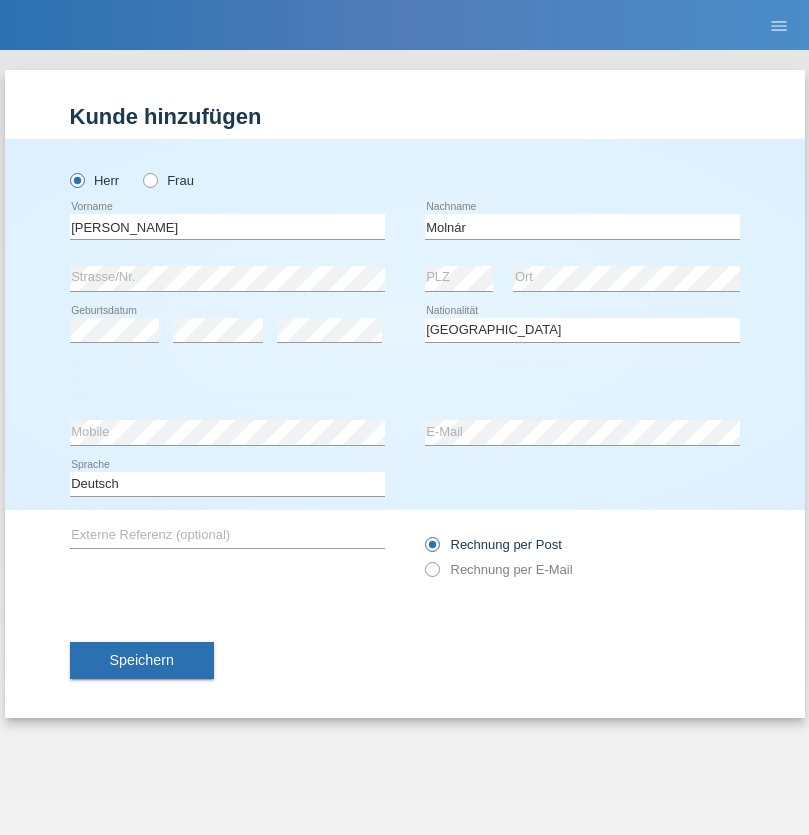 select on "C" 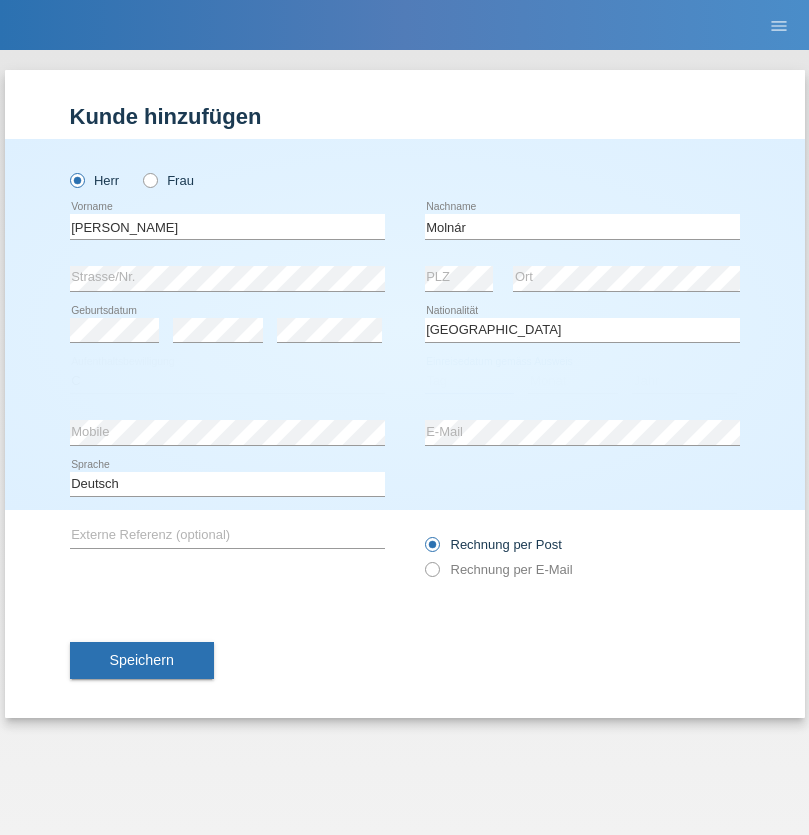 select on "14" 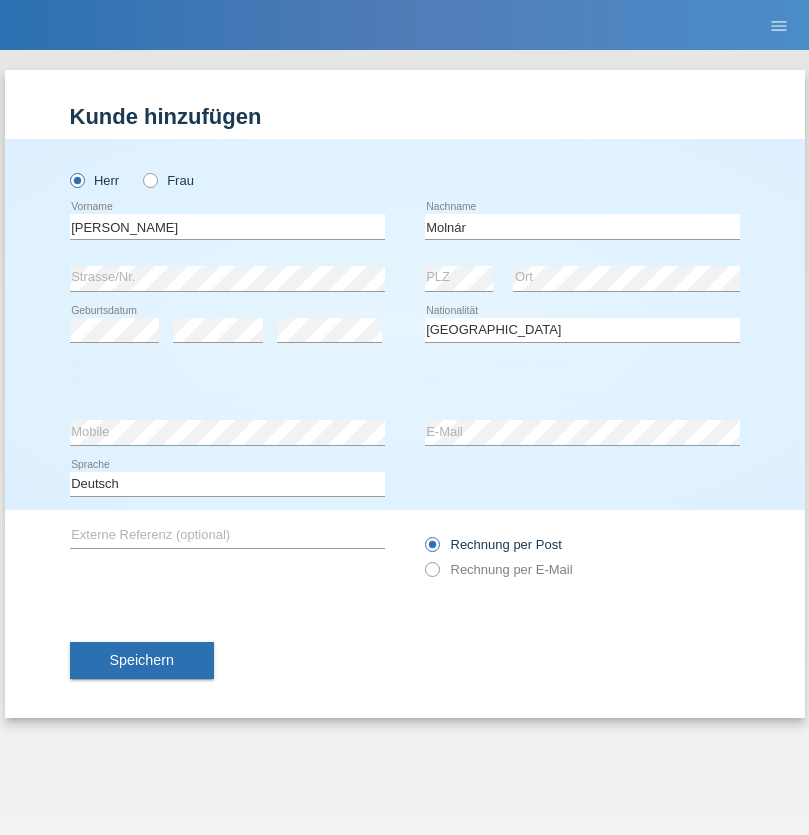 select on "03" 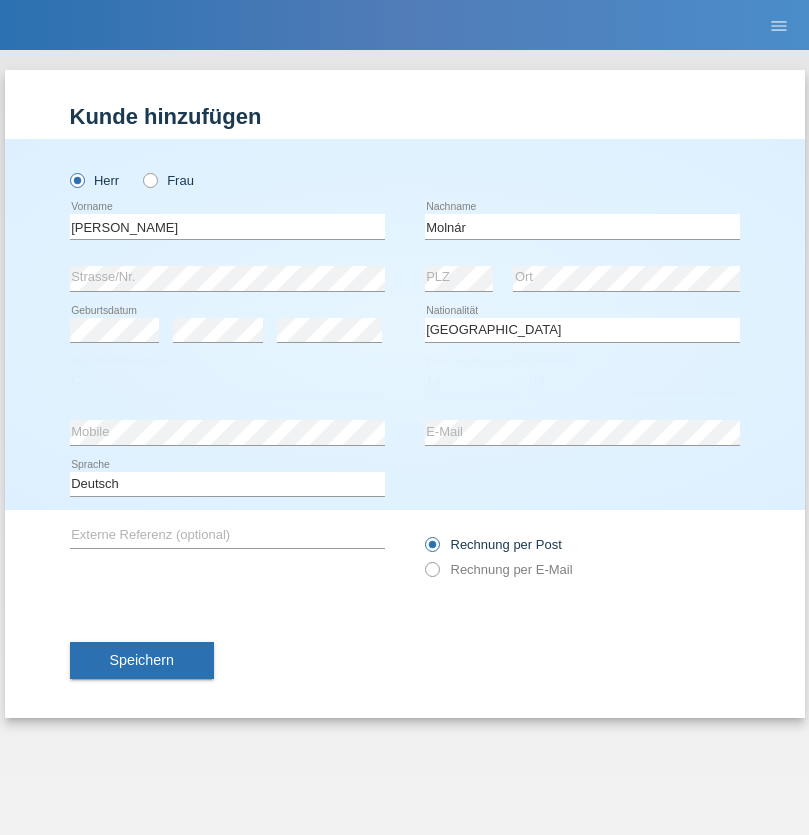 select on "2021" 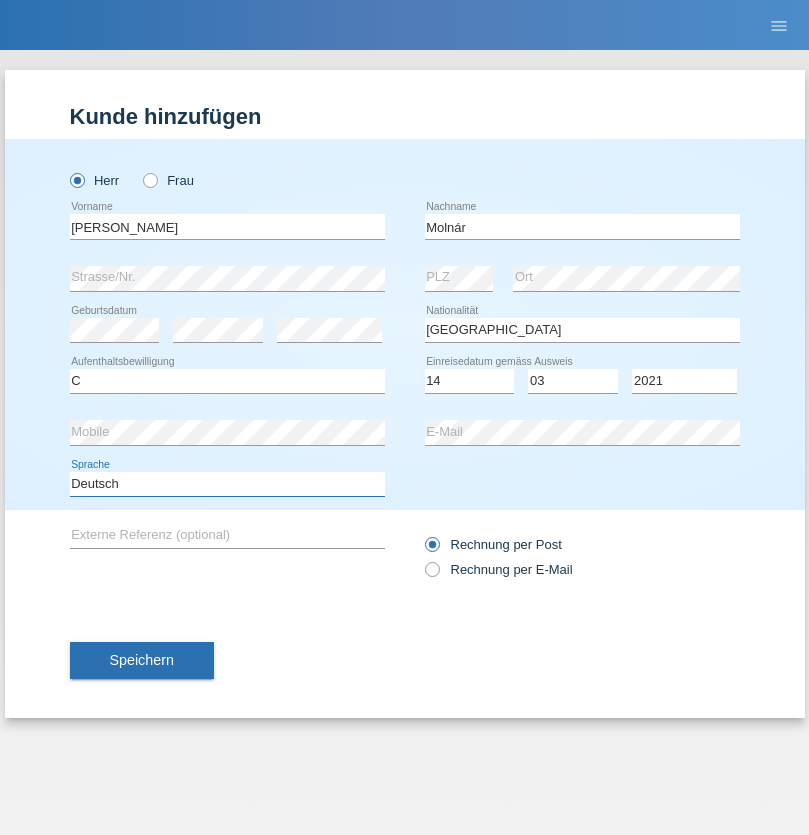 select on "en" 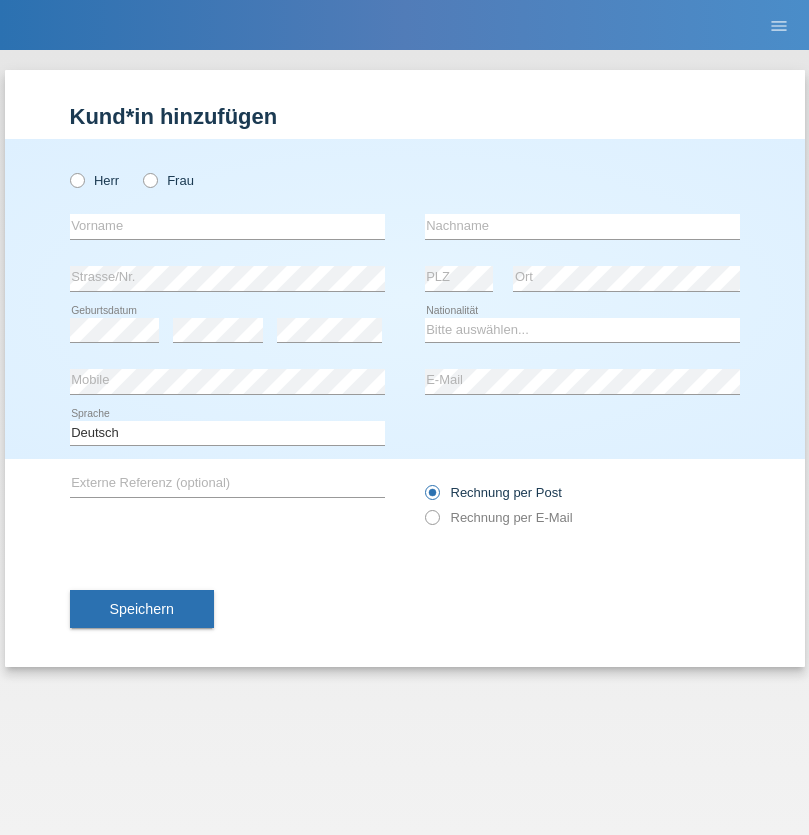 scroll, scrollTop: 0, scrollLeft: 0, axis: both 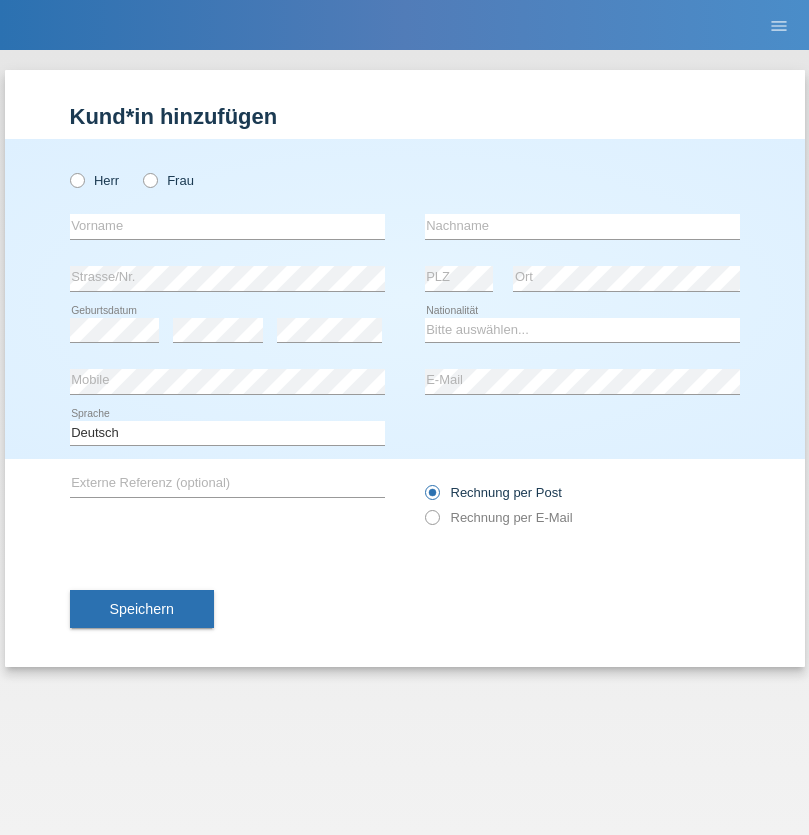 radio on "true" 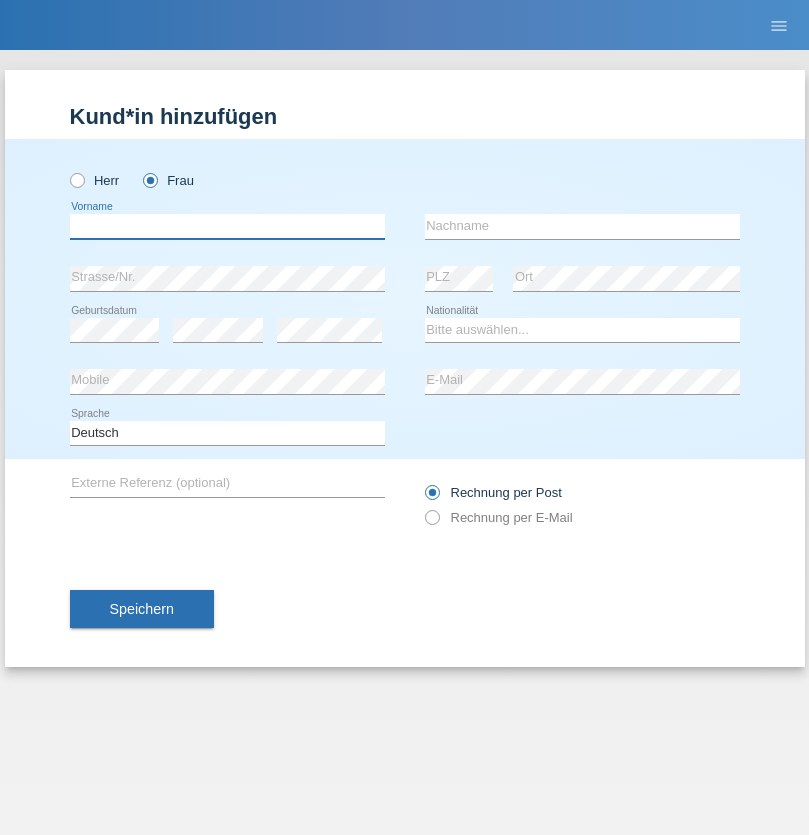 click at bounding box center [227, 226] 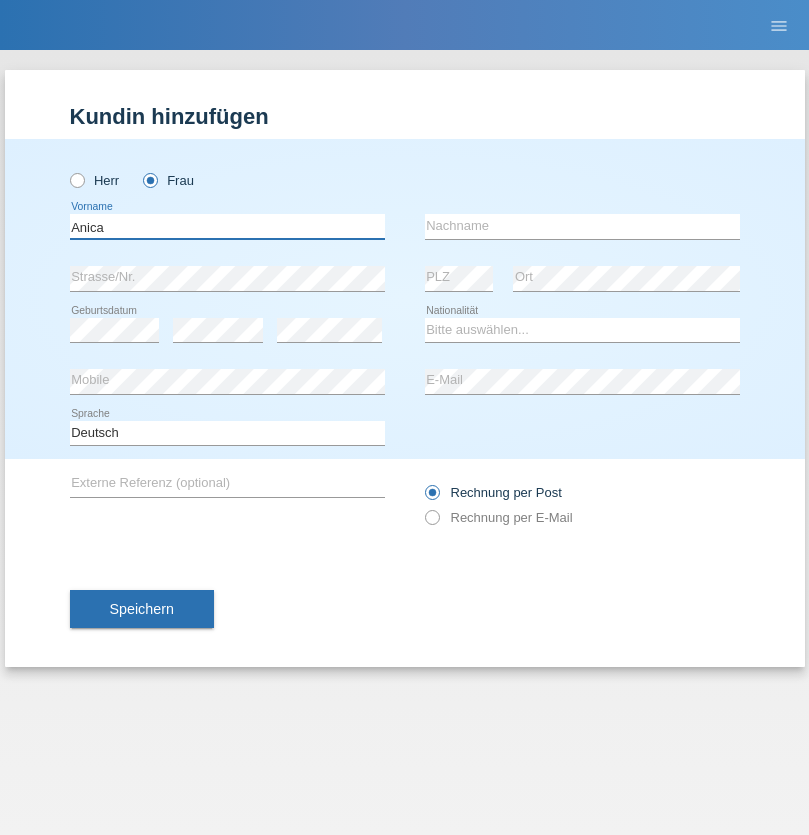 type on "Anica" 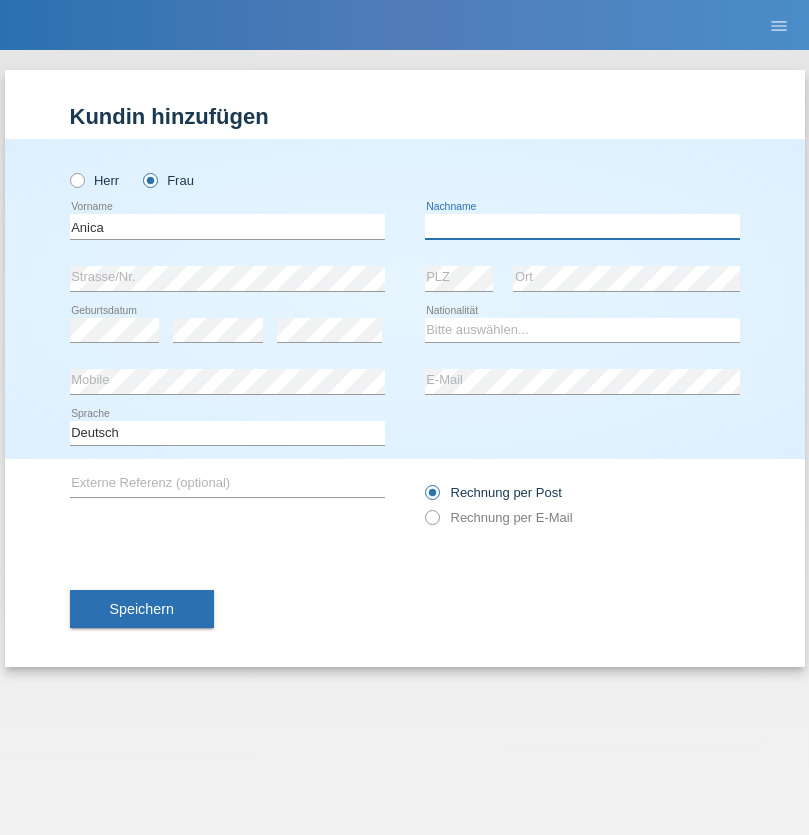 click at bounding box center [582, 226] 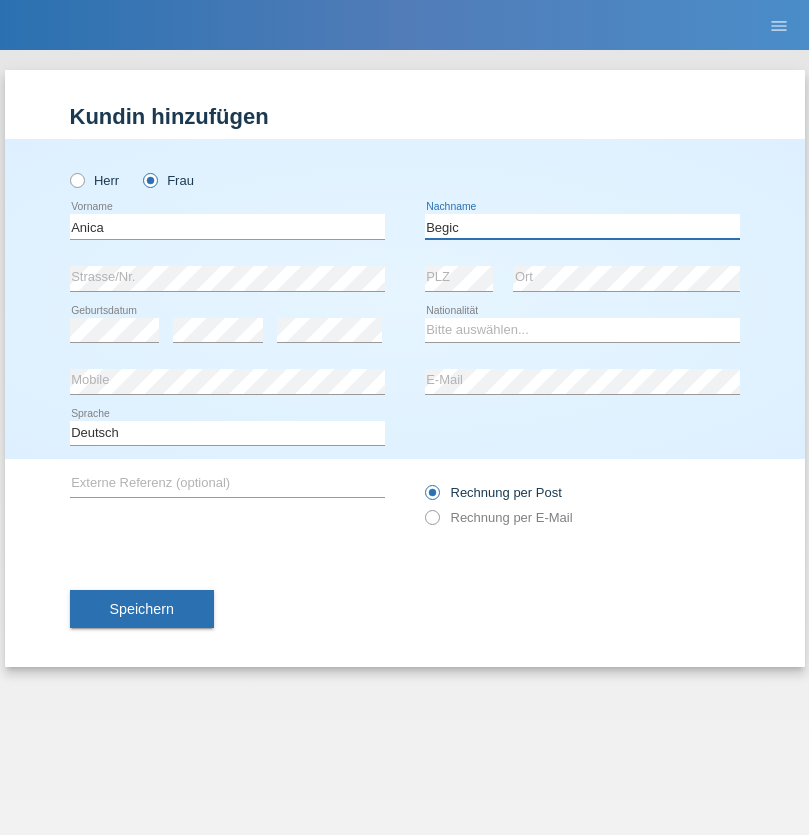 type on "Begic" 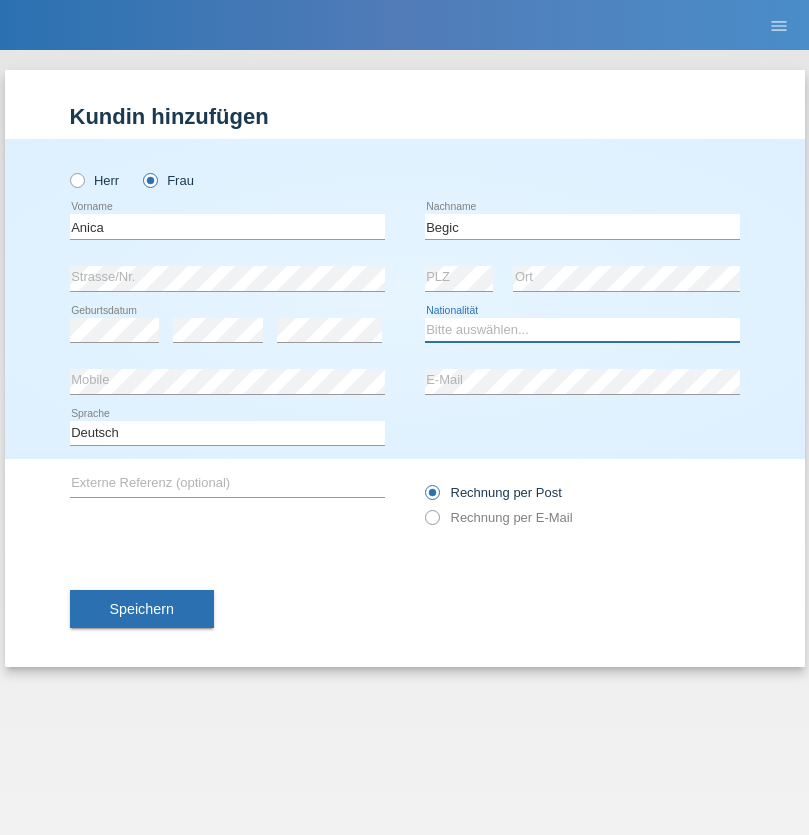 select on "CH" 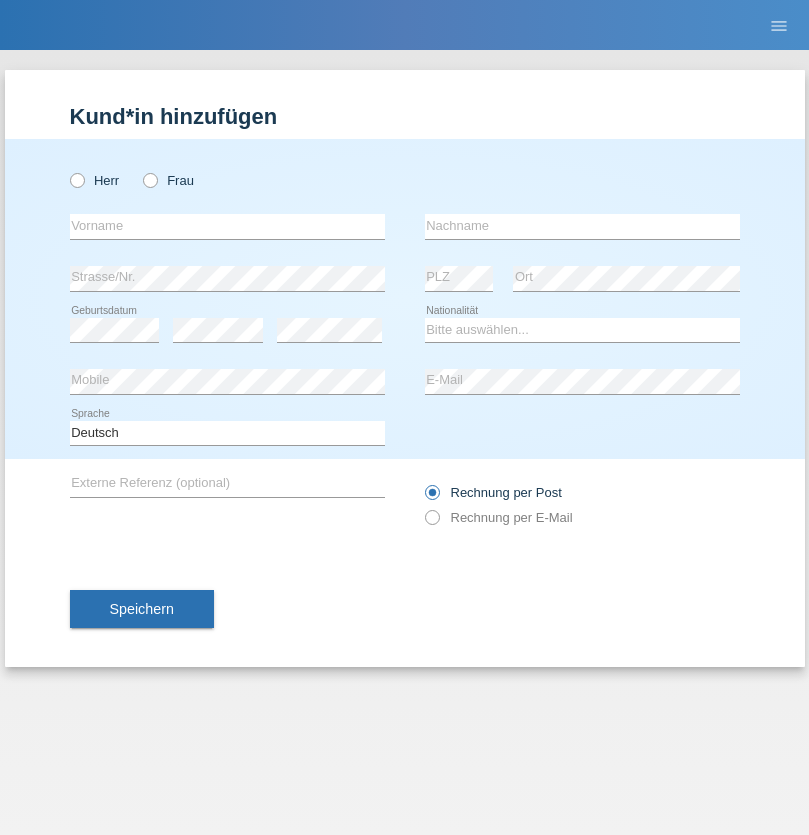 scroll, scrollTop: 0, scrollLeft: 0, axis: both 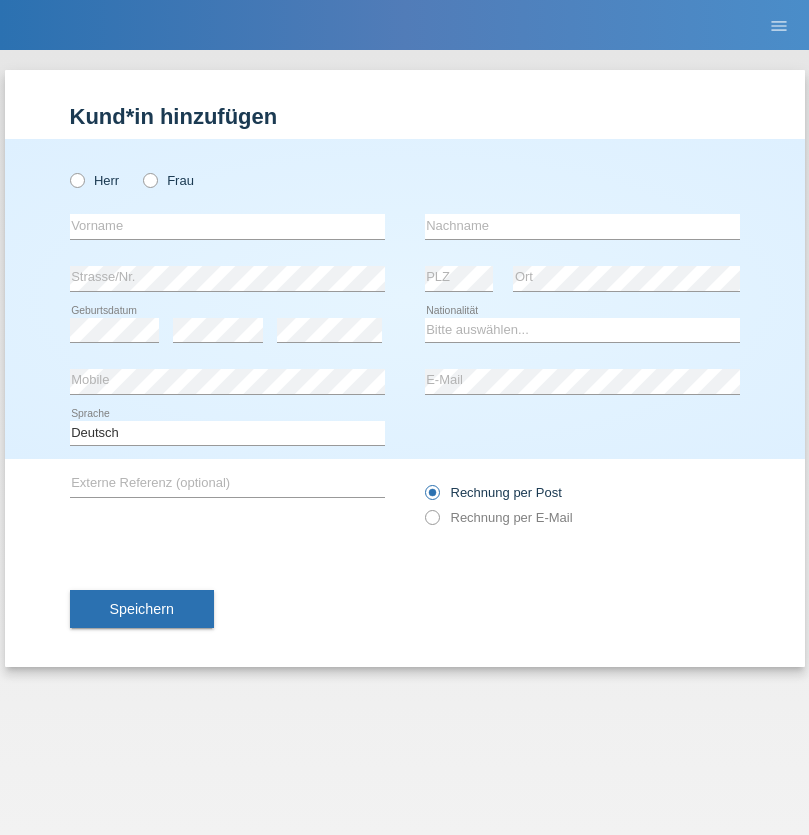 radio on "true" 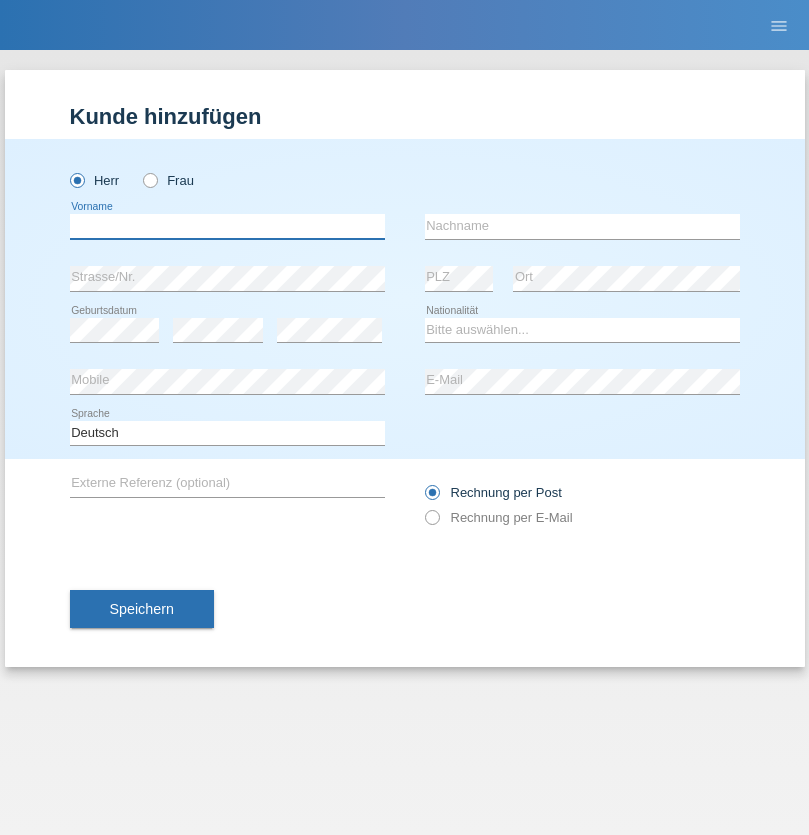 click at bounding box center [227, 226] 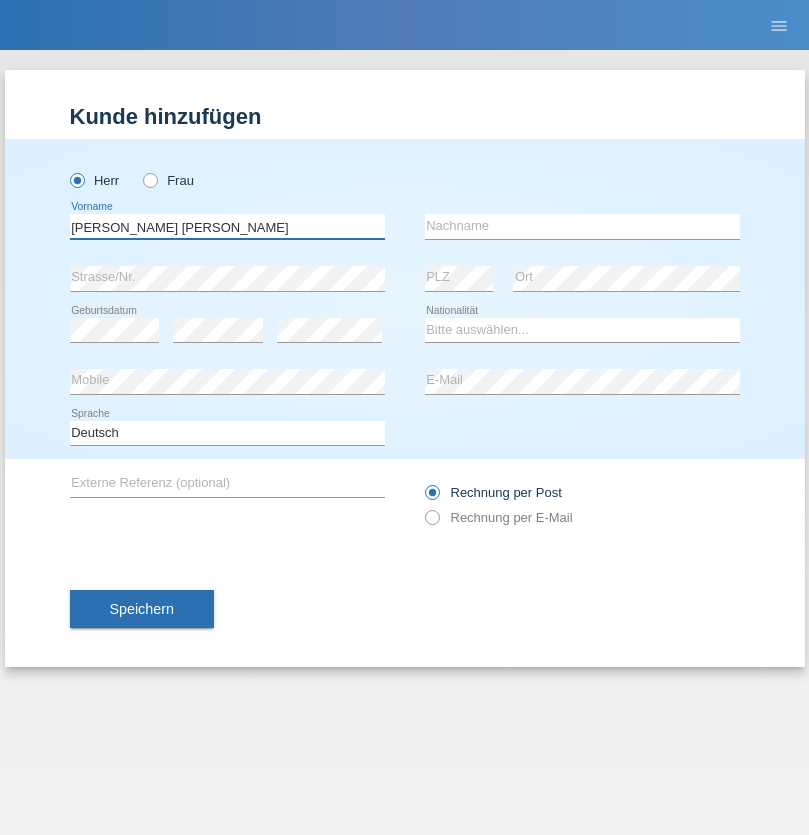 type on "[PERSON_NAME] [PERSON_NAME]" 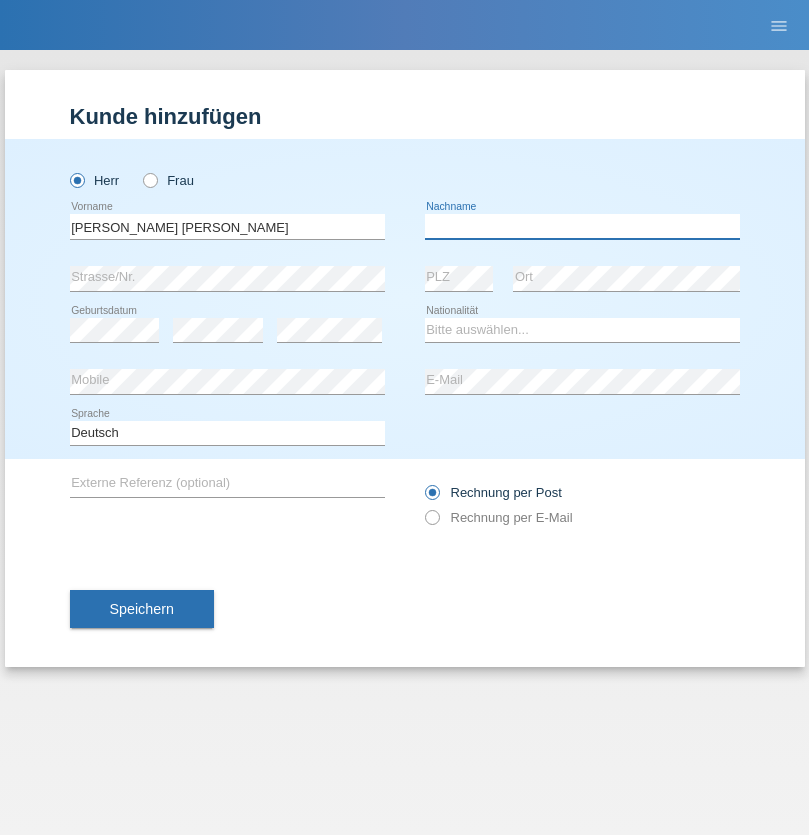 click at bounding box center (582, 226) 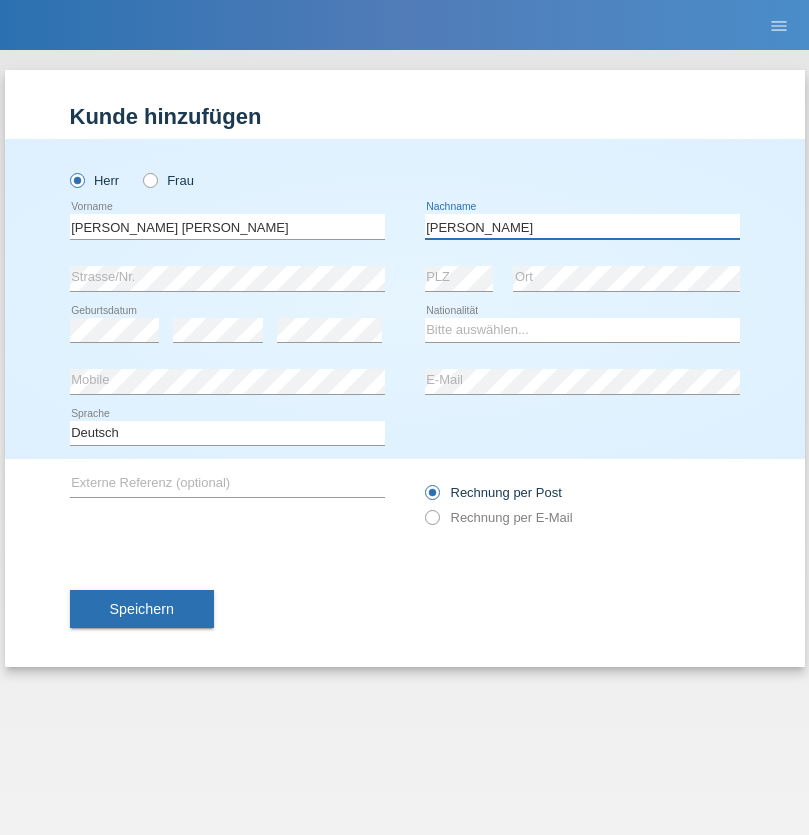 type on "[PERSON_NAME]" 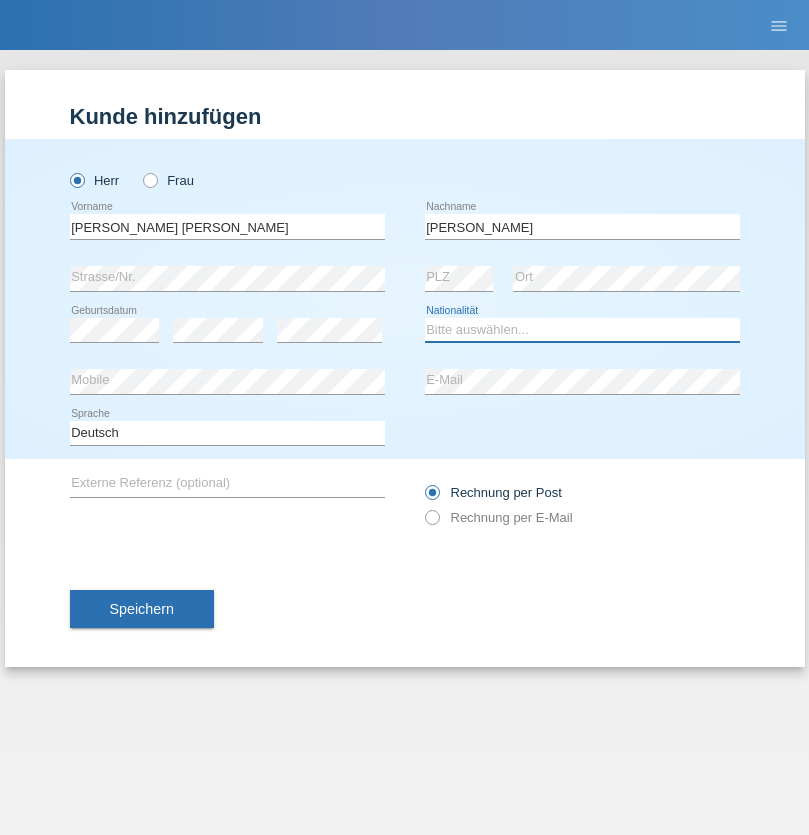 select on "CH" 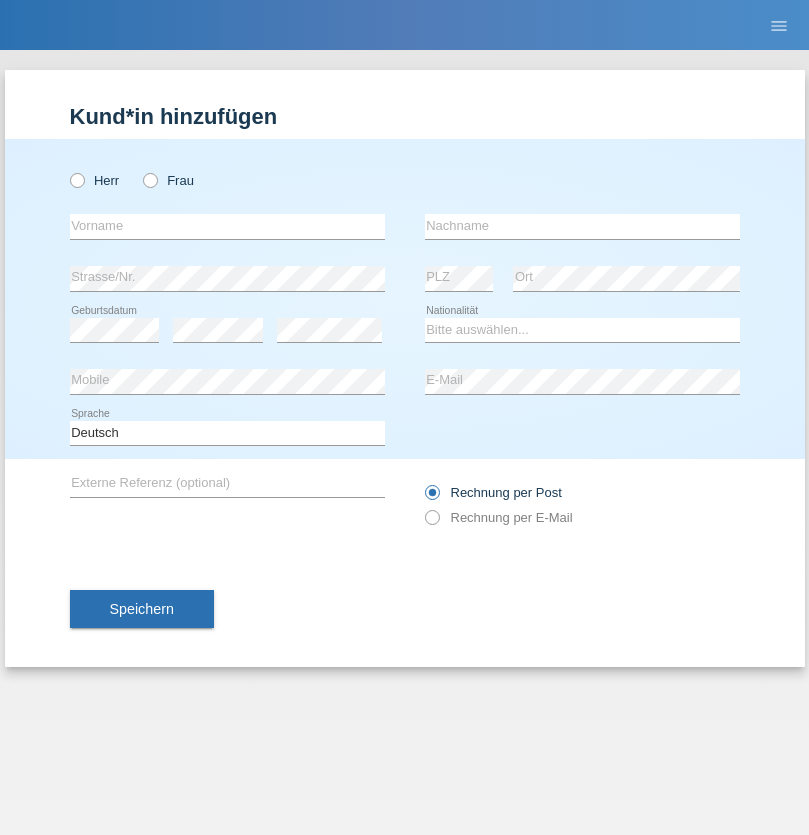 scroll, scrollTop: 0, scrollLeft: 0, axis: both 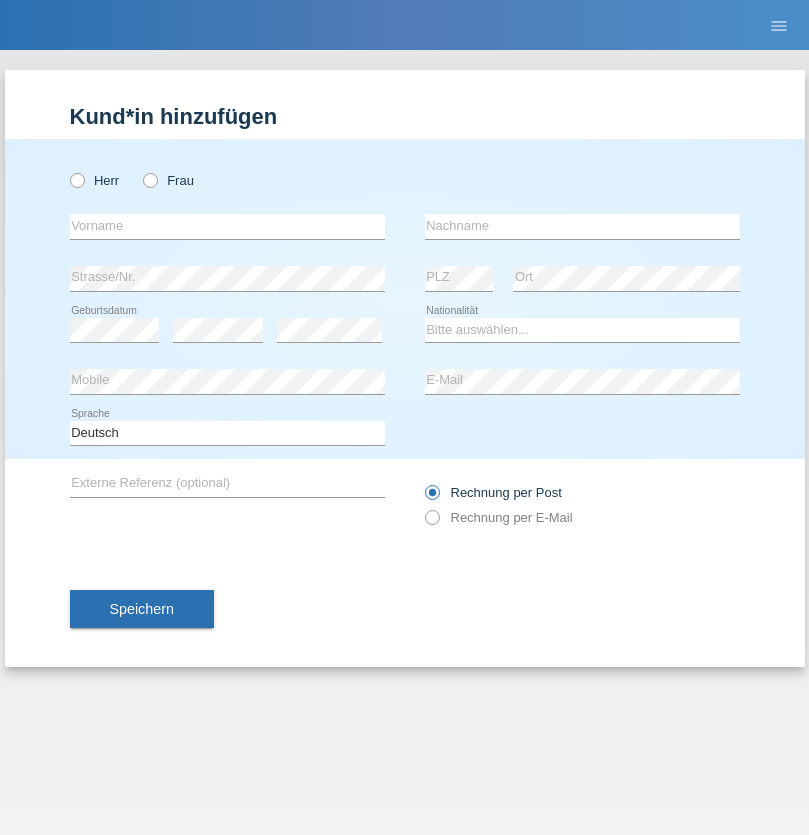 radio on "true" 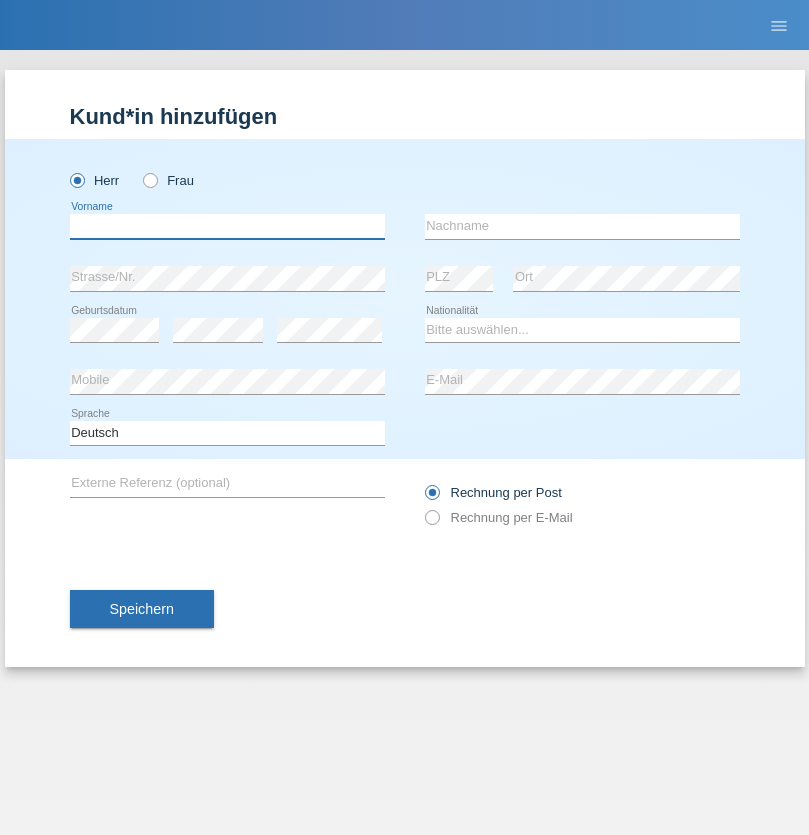 click at bounding box center (227, 226) 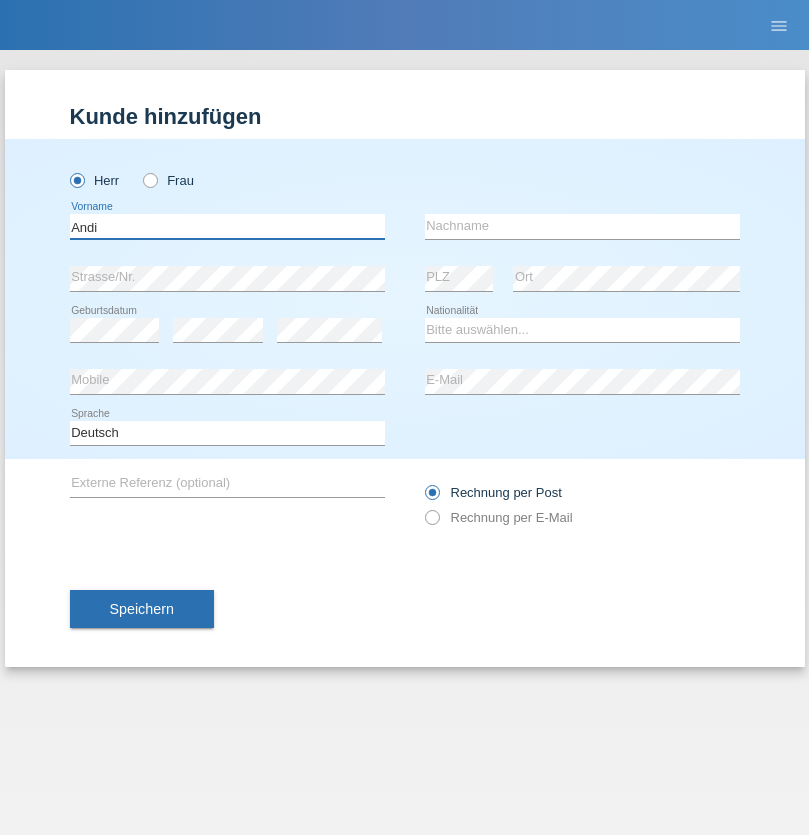 type on "Andi" 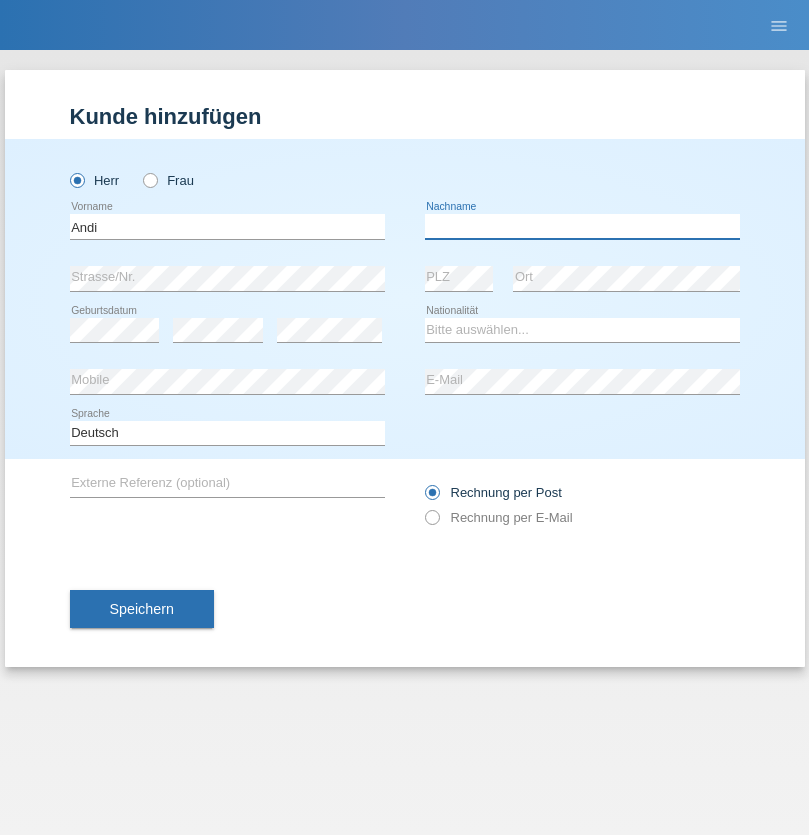 click at bounding box center [582, 226] 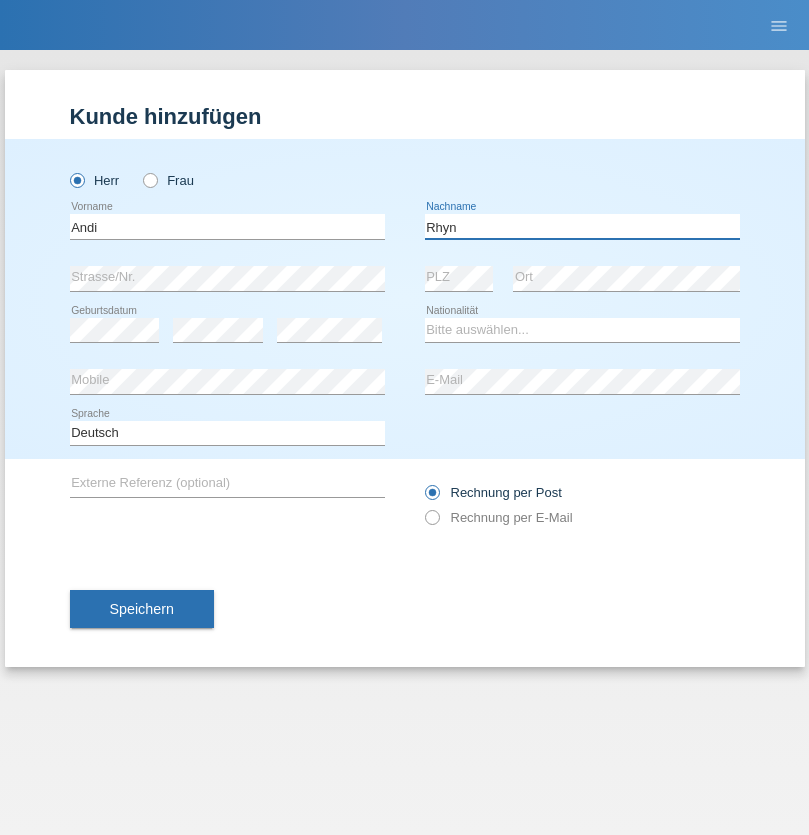 type on "Rhyn" 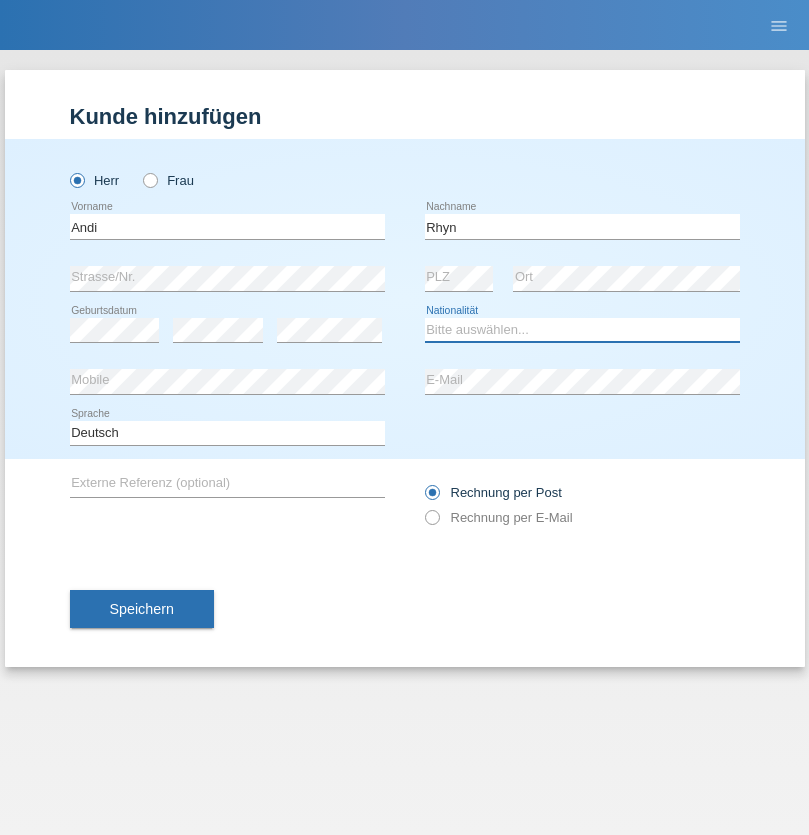 select on "CH" 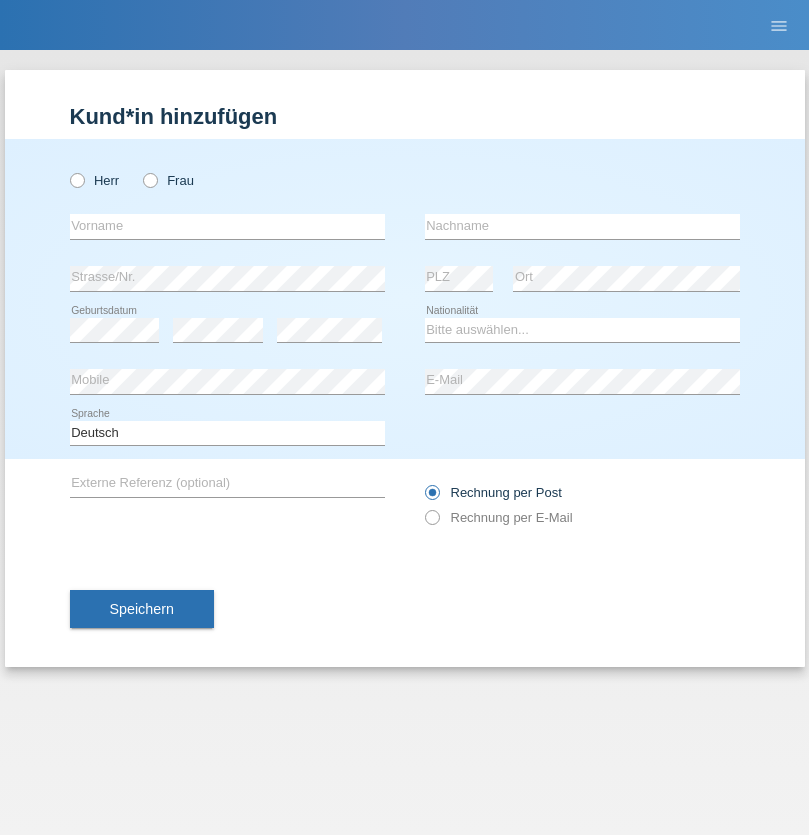 scroll, scrollTop: 0, scrollLeft: 0, axis: both 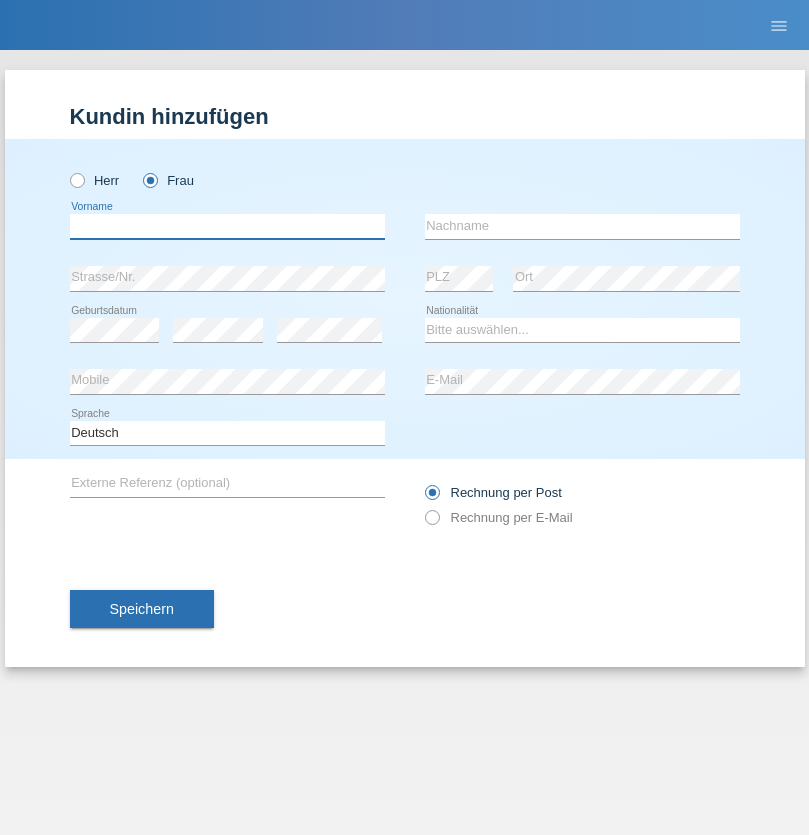 click at bounding box center (227, 226) 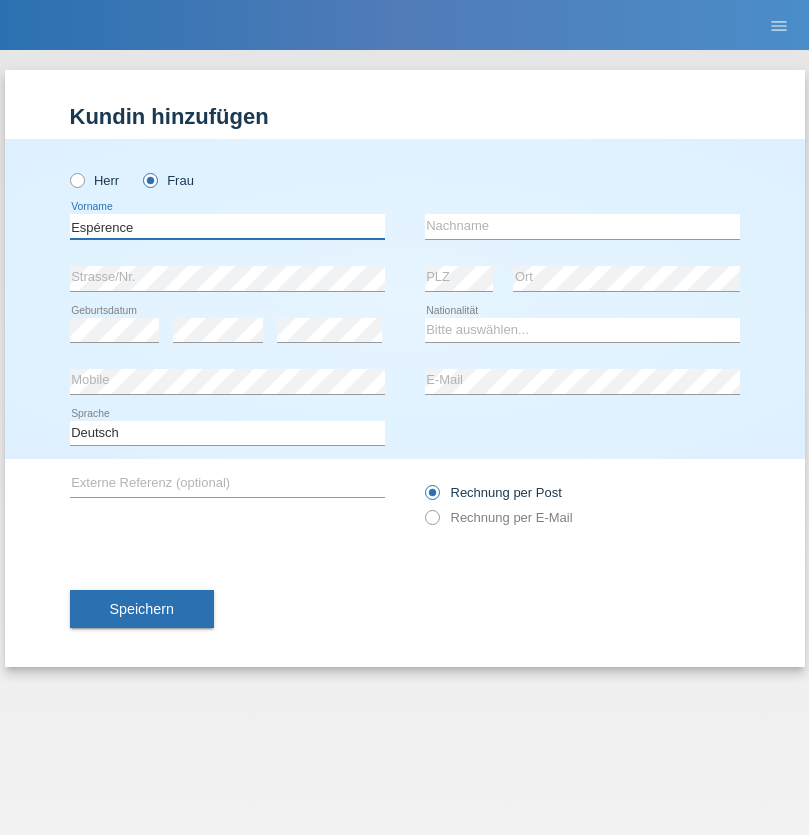 type on "Espérence" 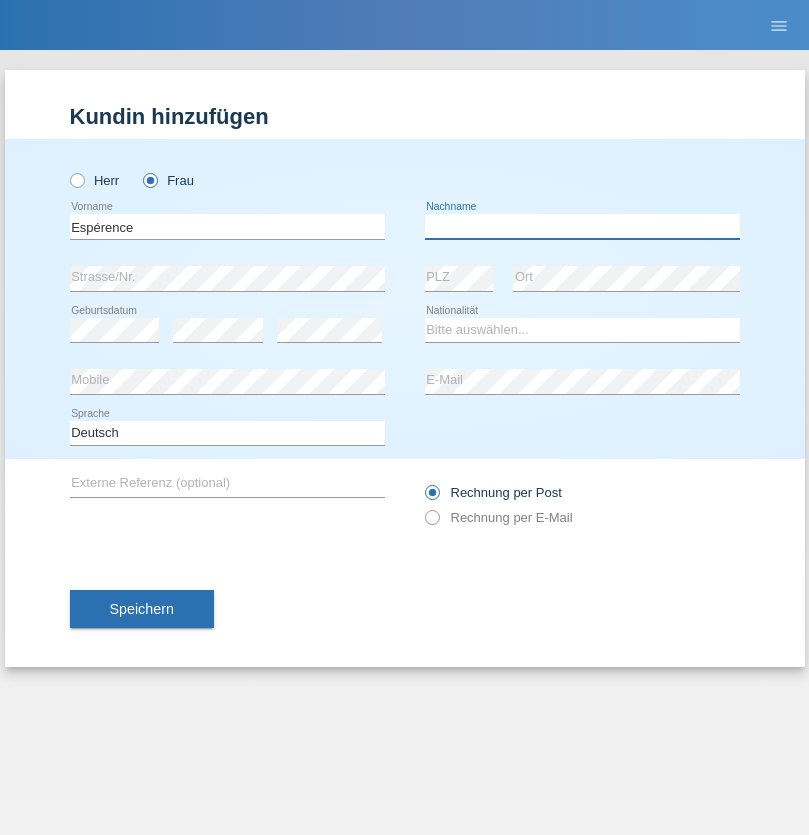 click at bounding box center [582, 226] 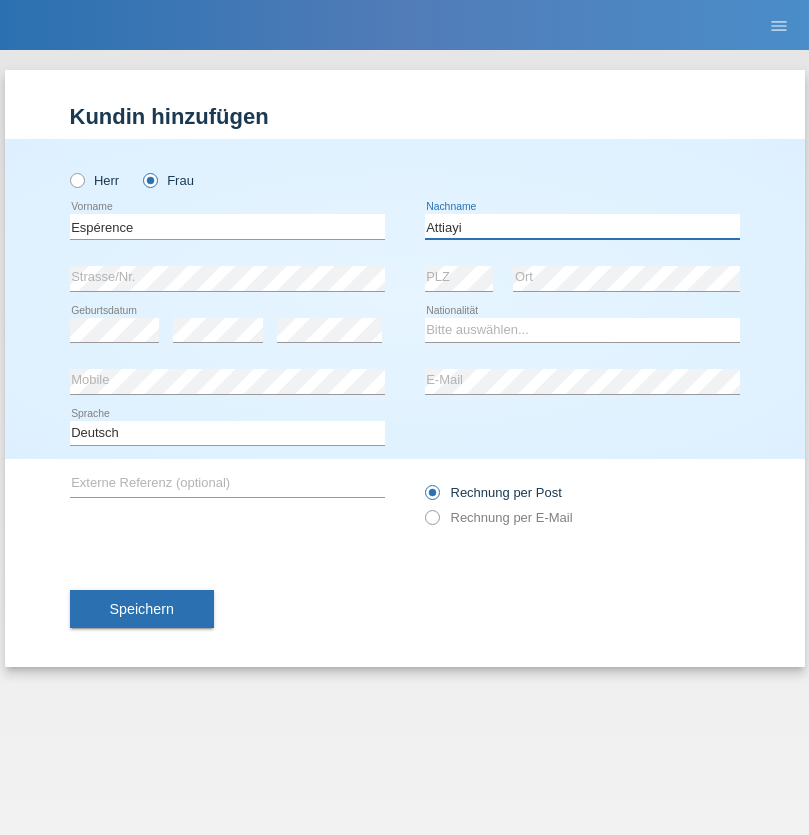 type on "Attiayi" 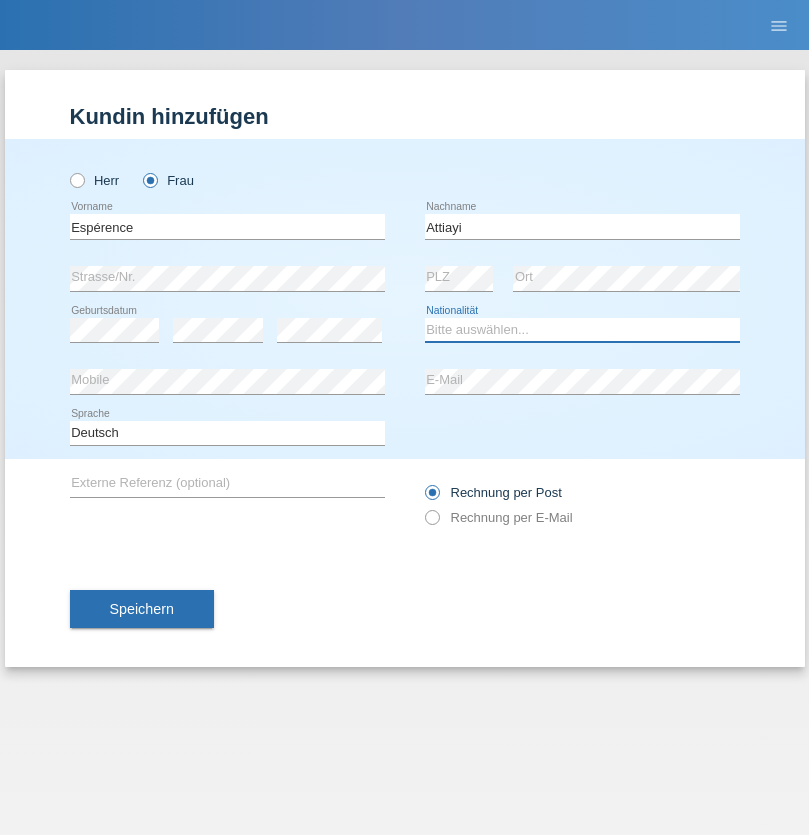 select on "CH" 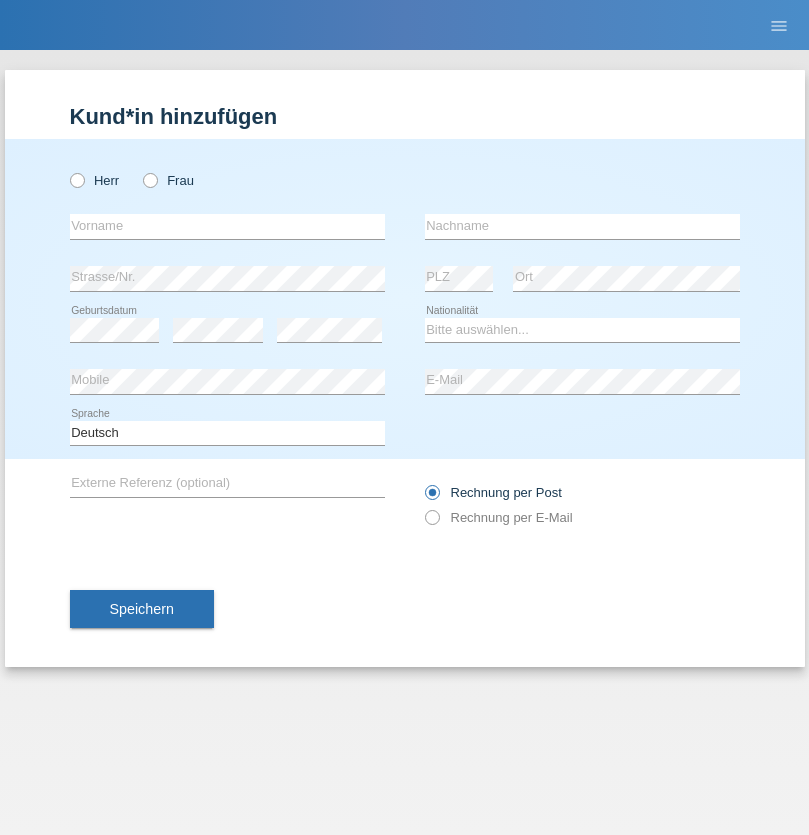 scroll, scrollTop: 0, scrollLeft: 0, axis: both 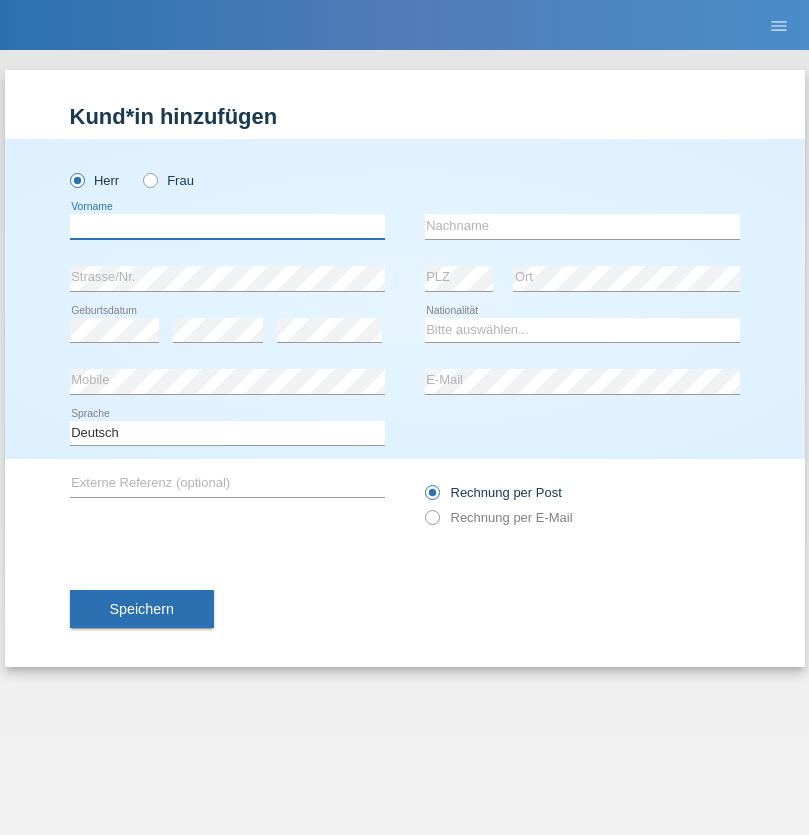 click at bounding box center (227, 226) 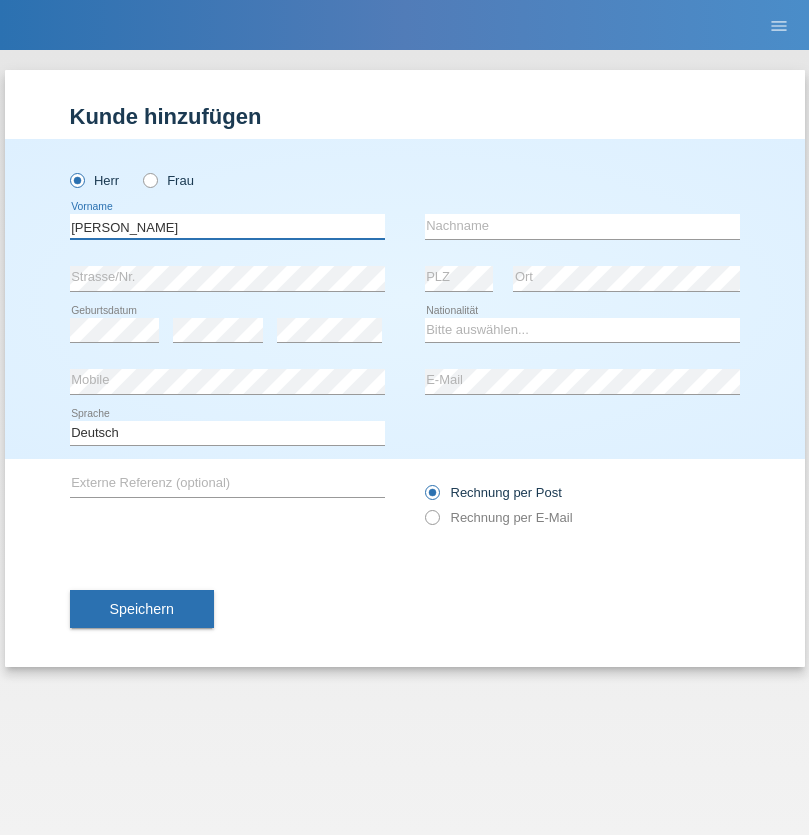 type on "Charles" 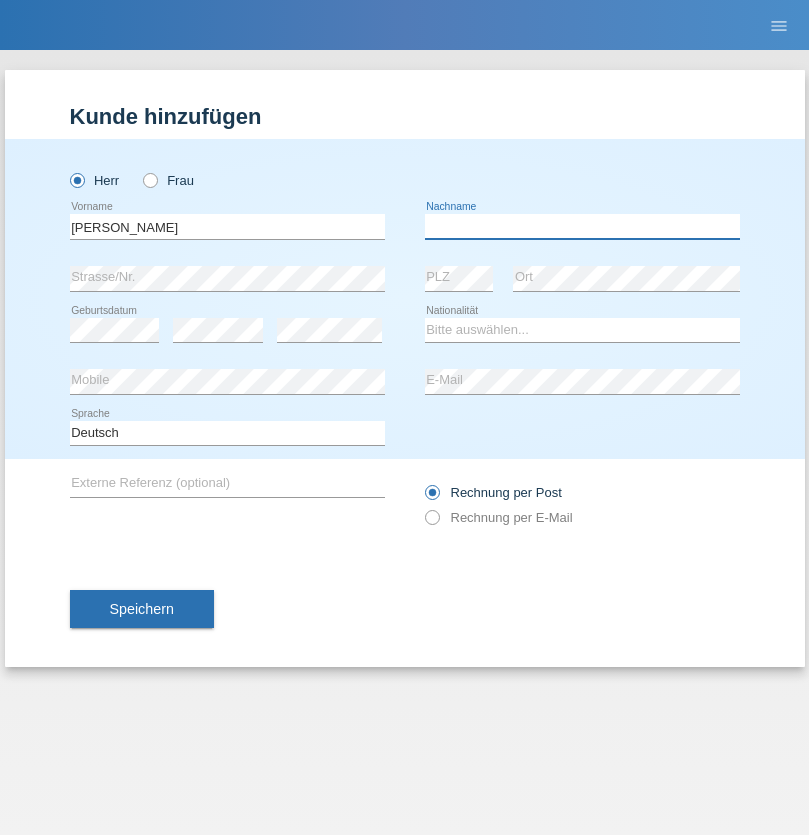 click at bounding box center (582, 226) 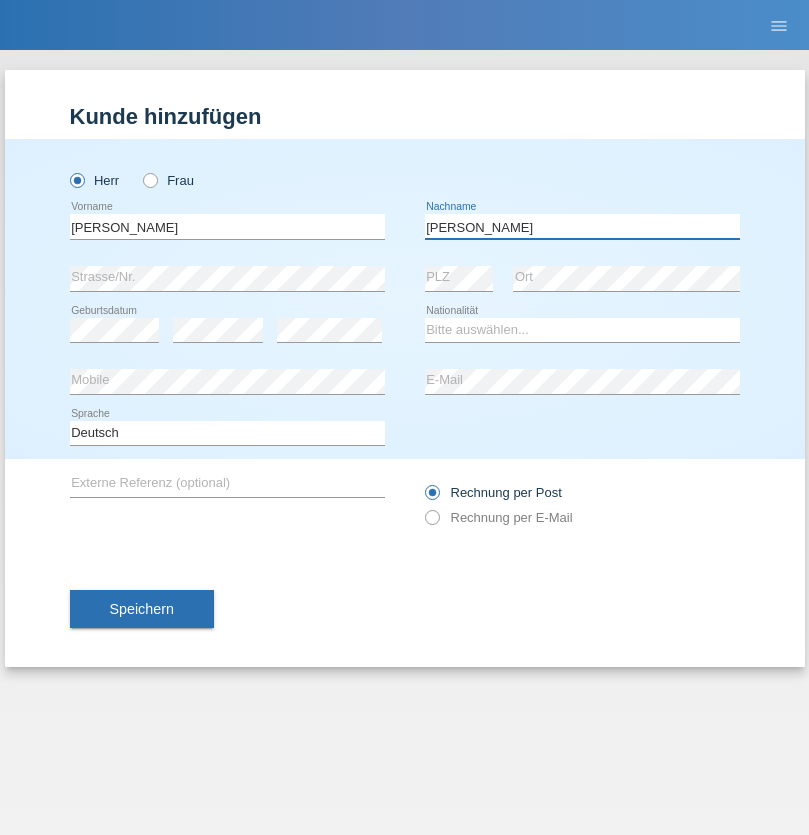 type on "Chetelat" 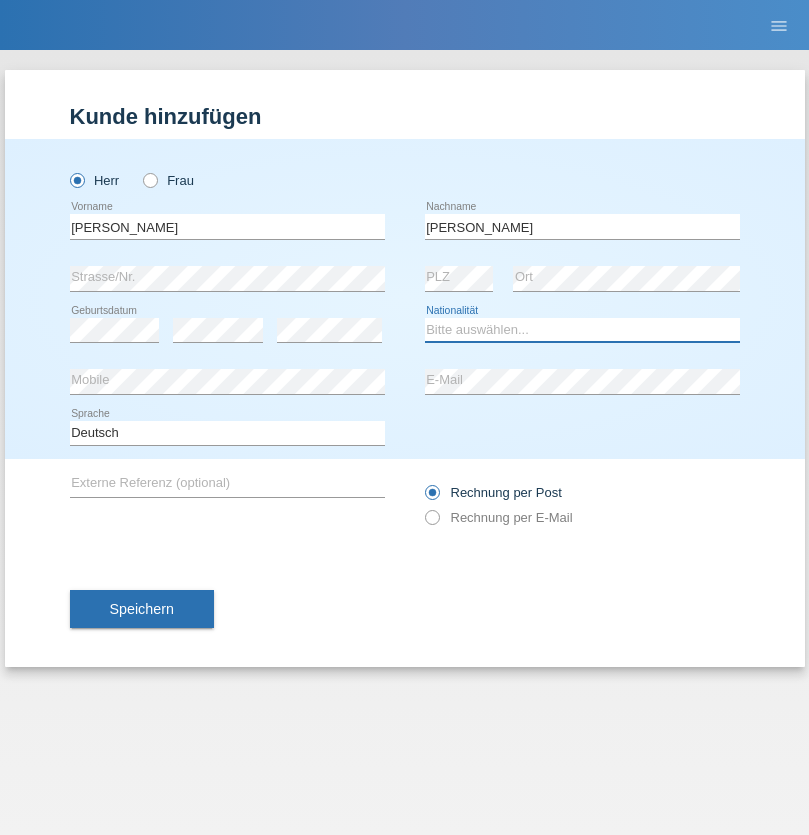 select on "CH" 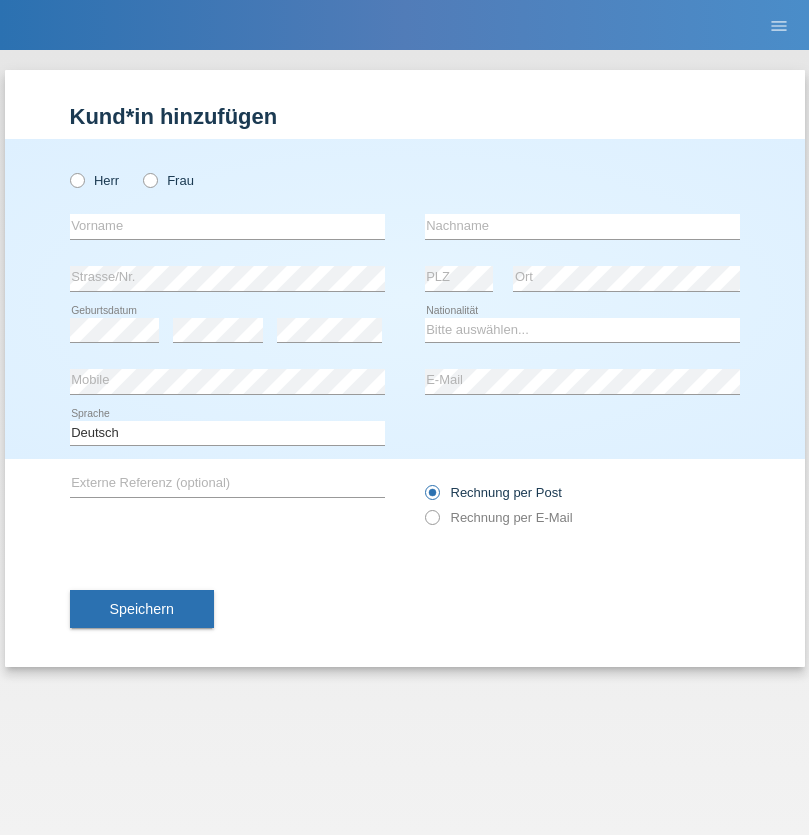 scroll, scrollTop: 0, scrollLeft: 0, axis: both 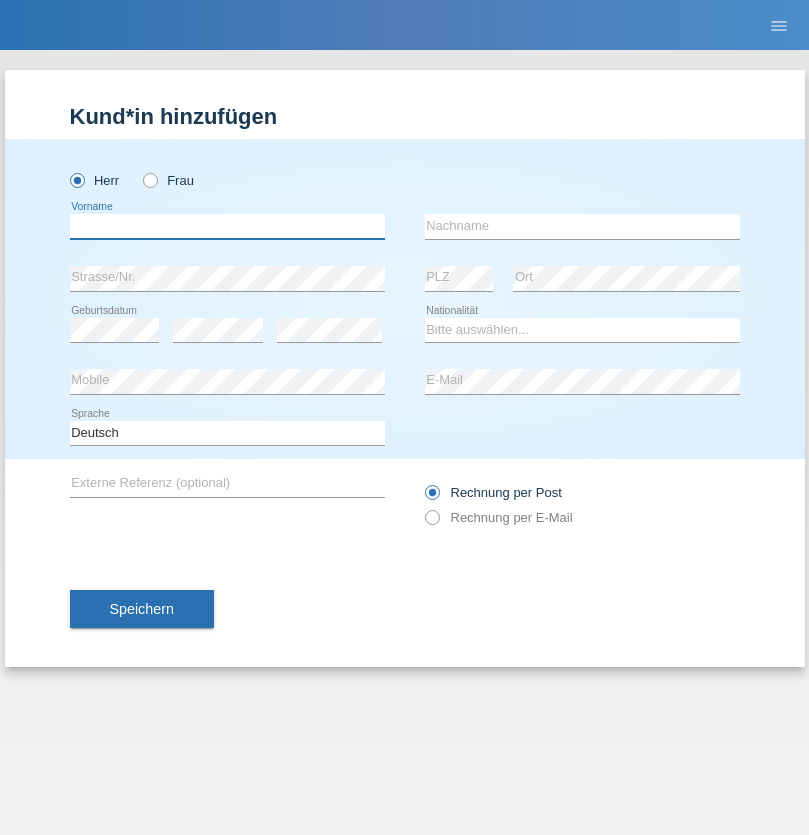 click at bounding box center (227, 226) 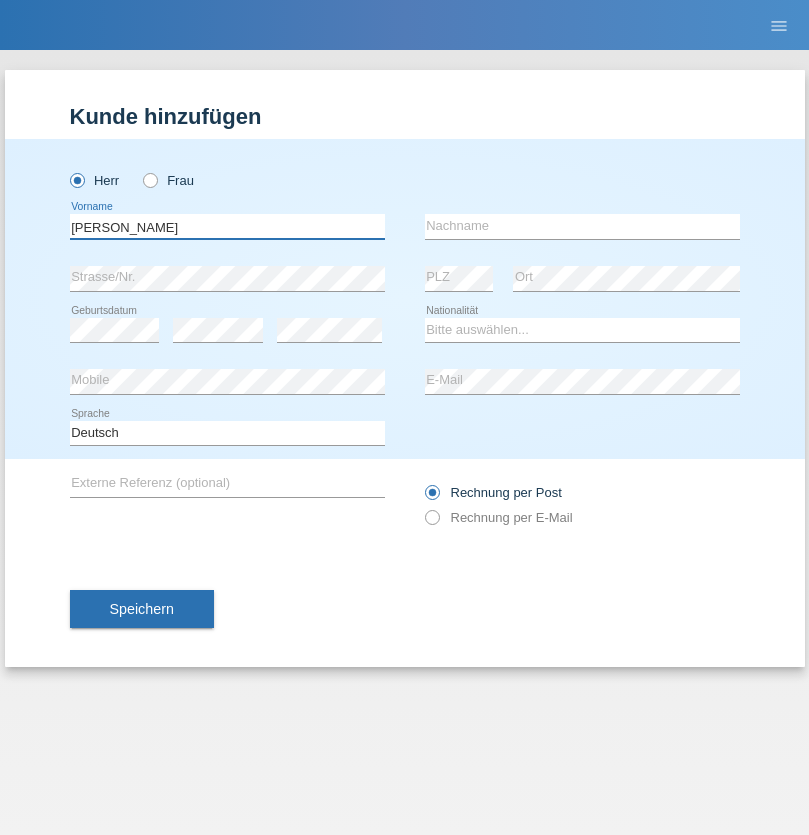 type on "Josip" 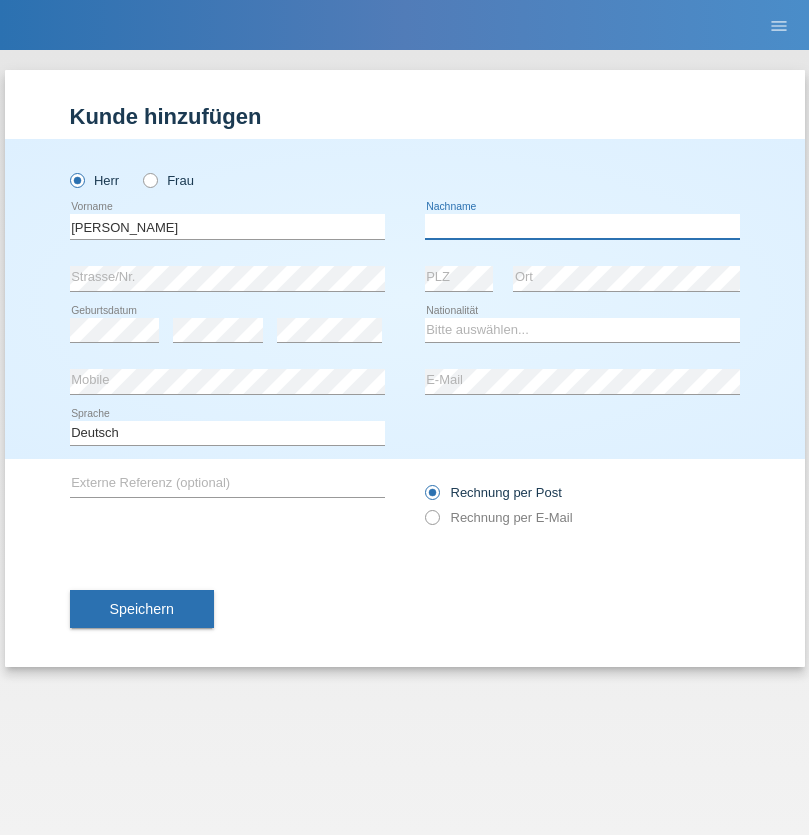click at bounding box center (582, 226) 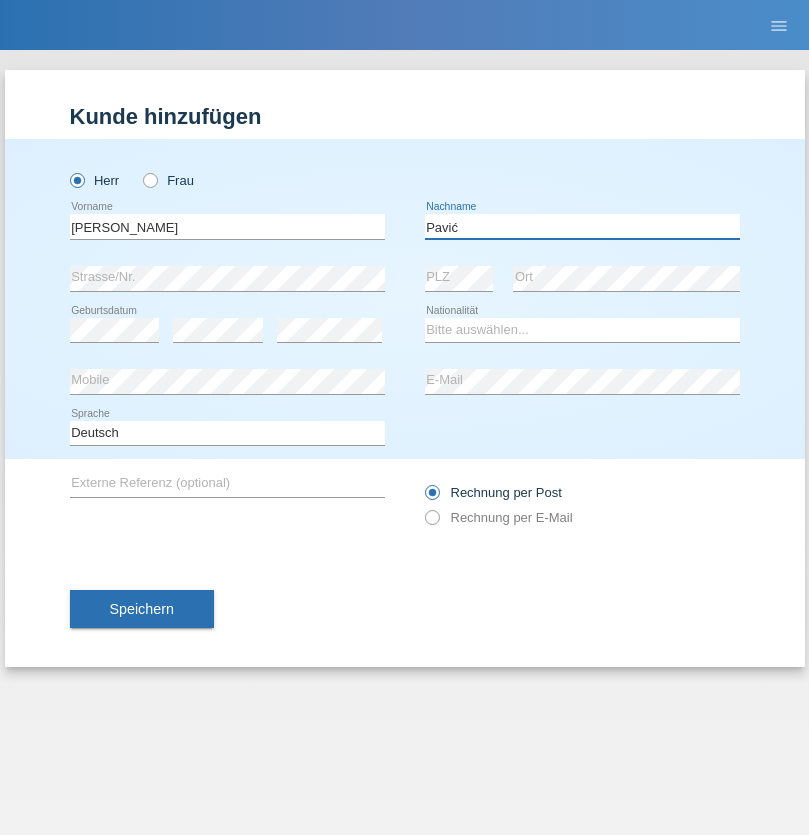 type on "Pavić" 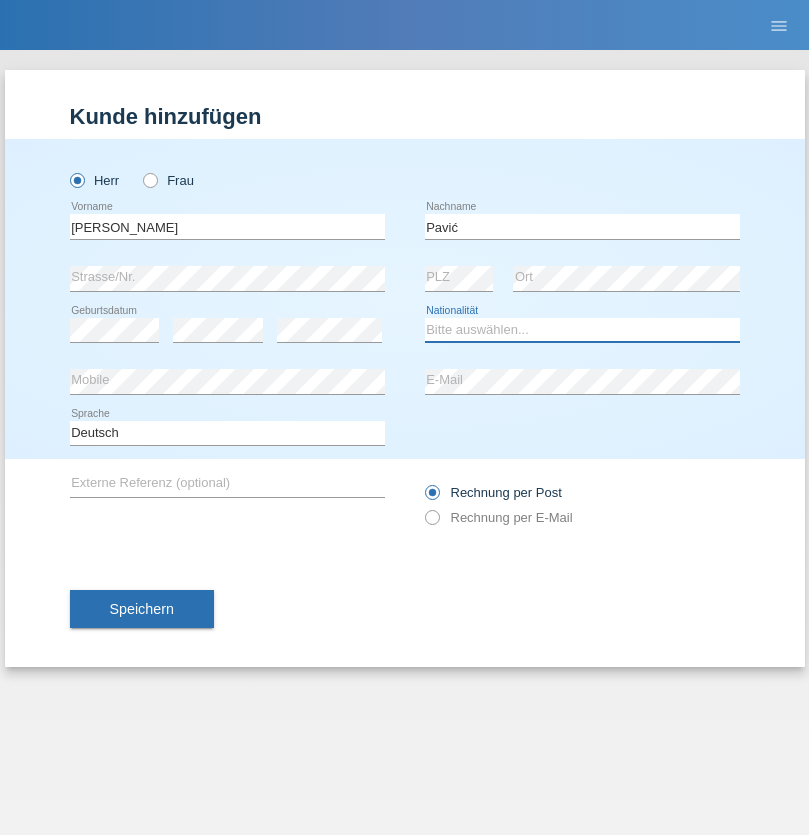 select on "HR" 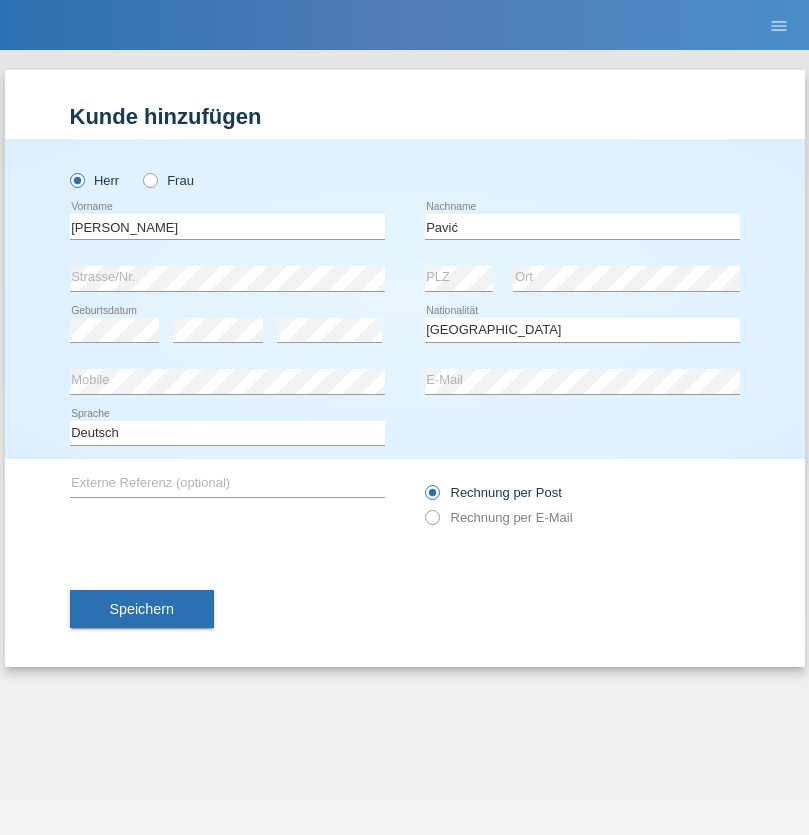 select on "C" 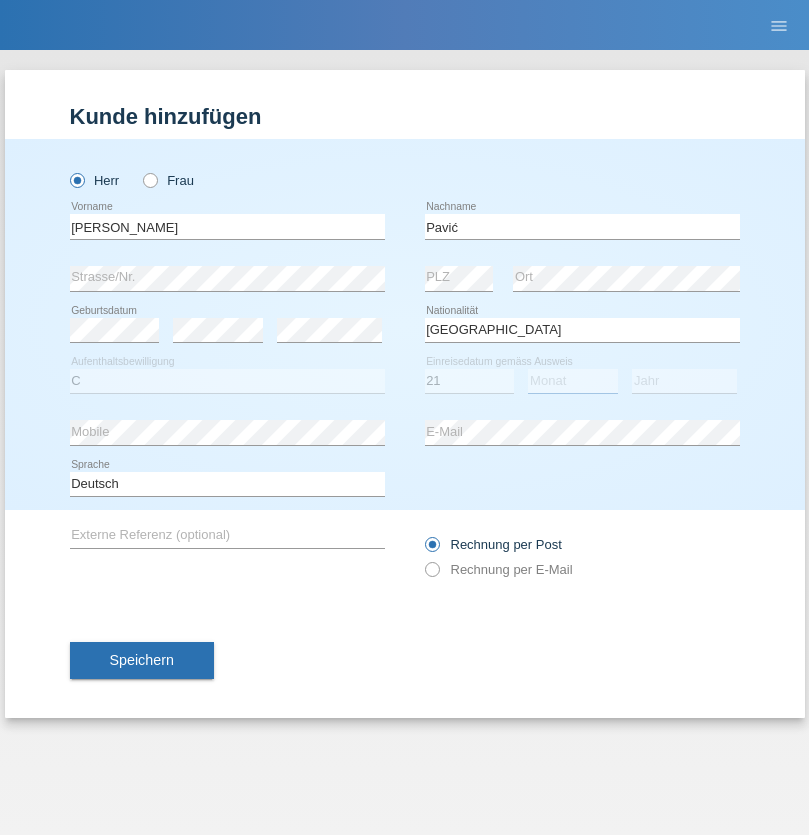 select on "04" 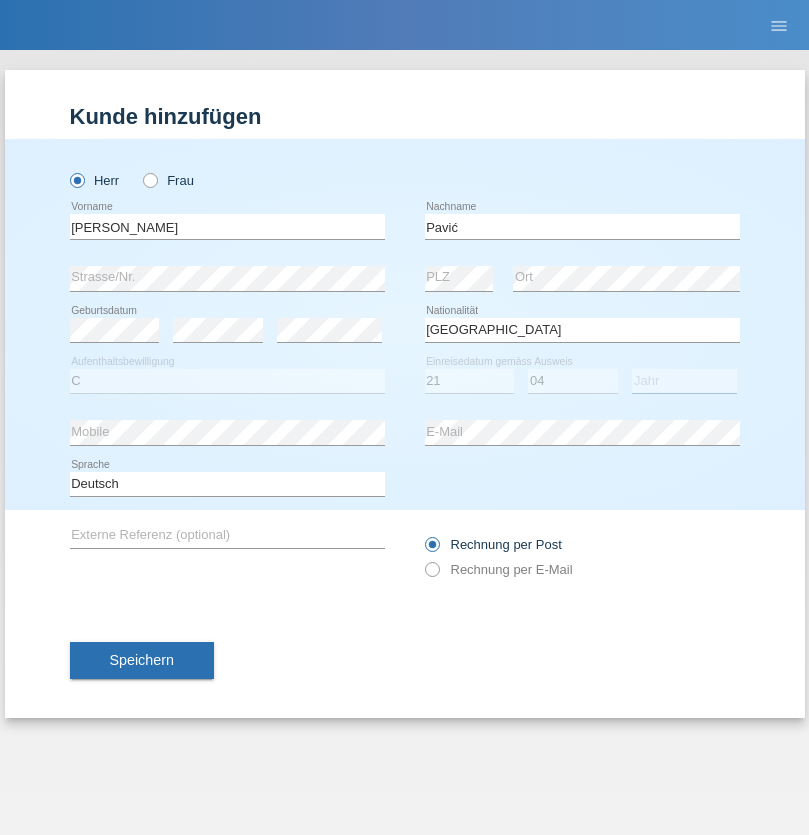 select on "2006" 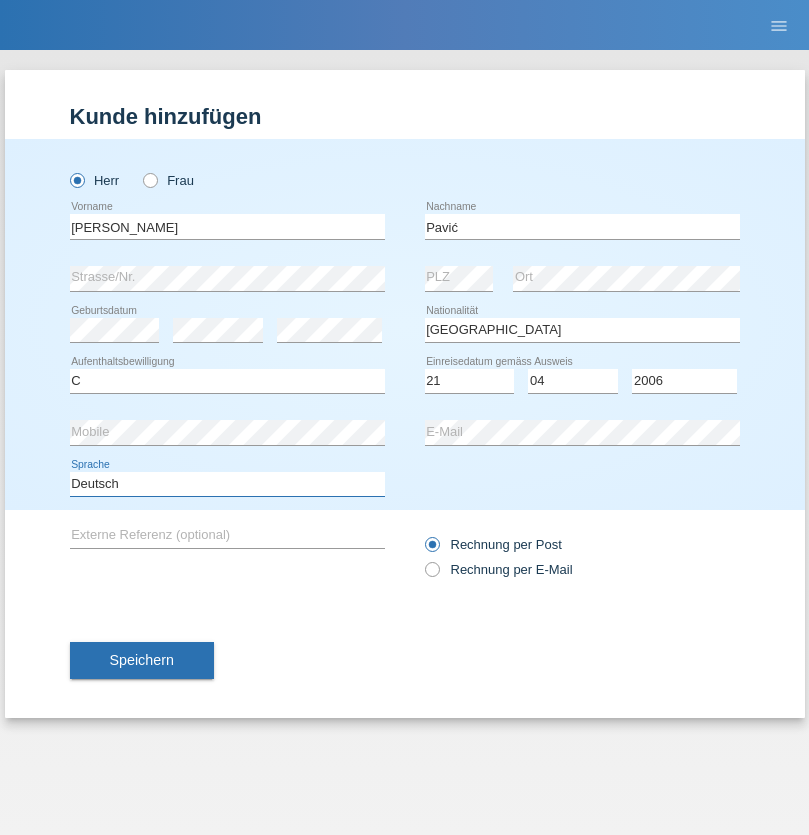 select on "en" 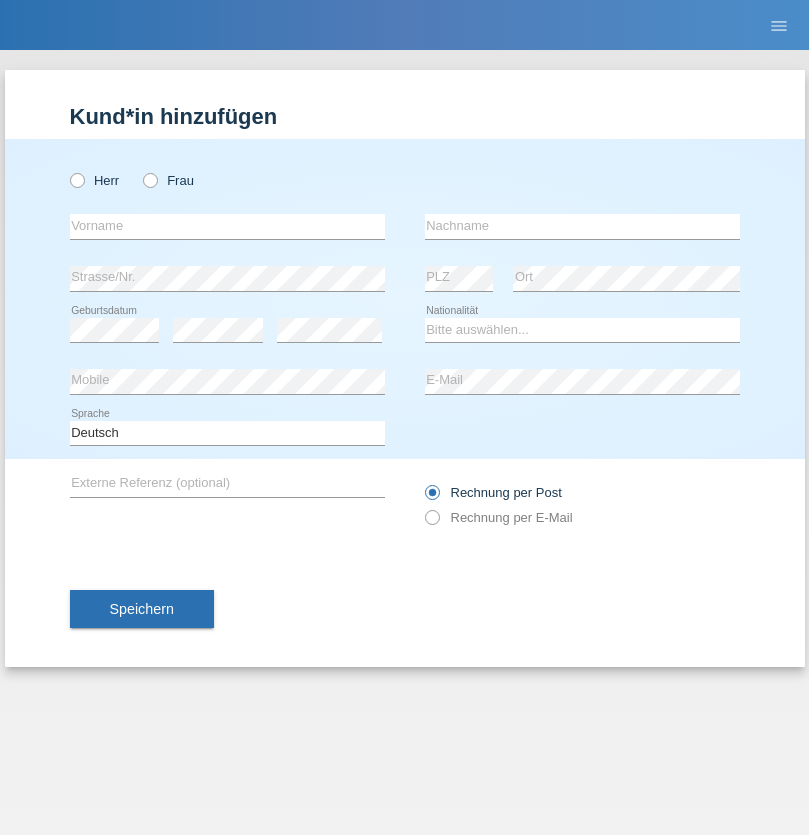 scroll, scrollTop: 0, scrollLeft: 0, axis: both 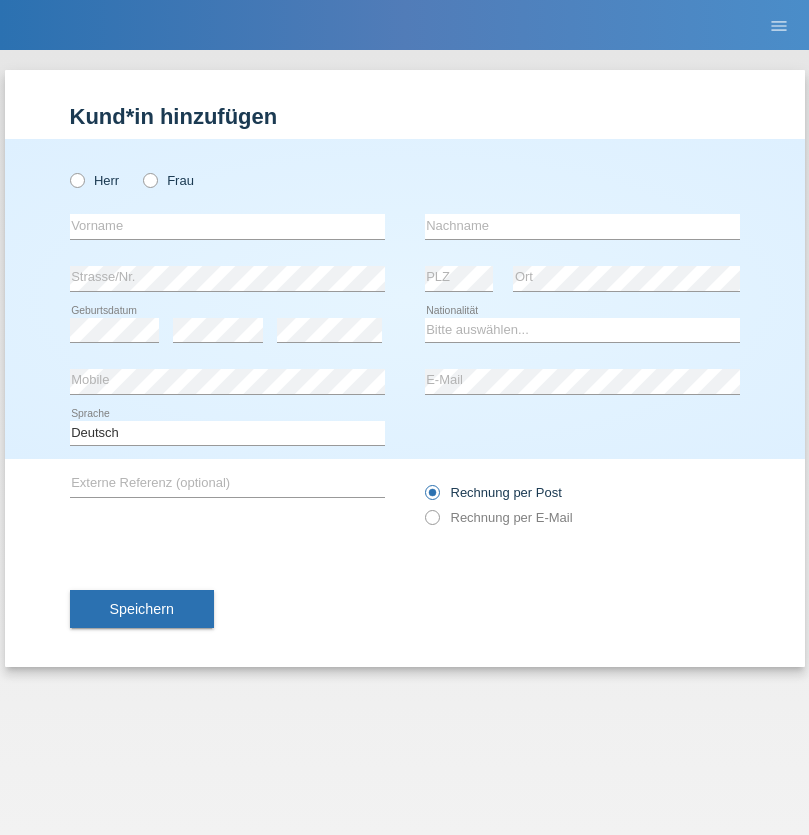 radio on "true" 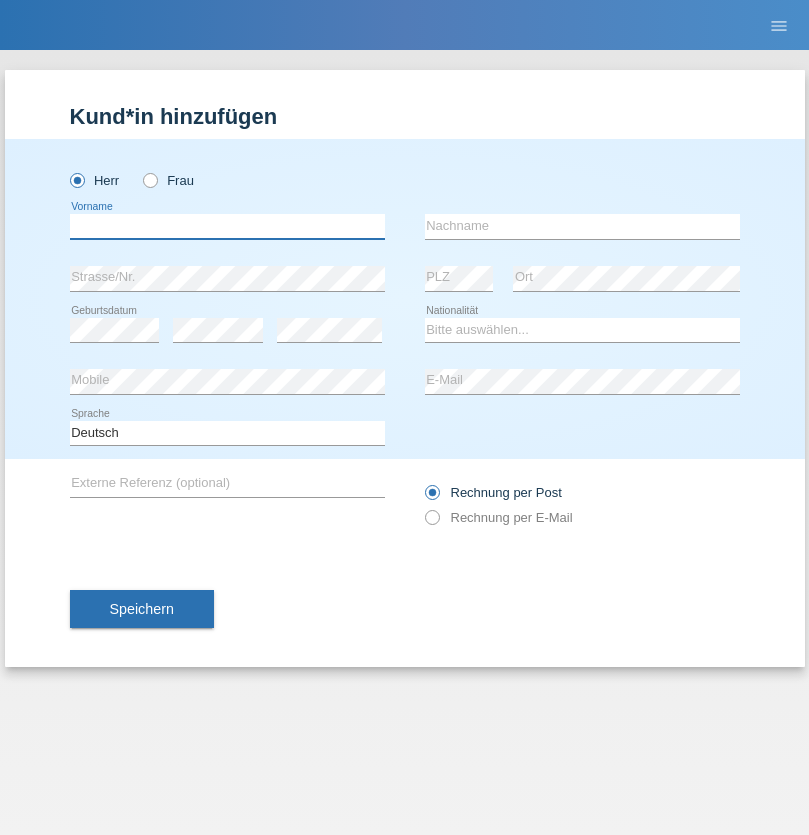 click at bounding box center (227, 226) 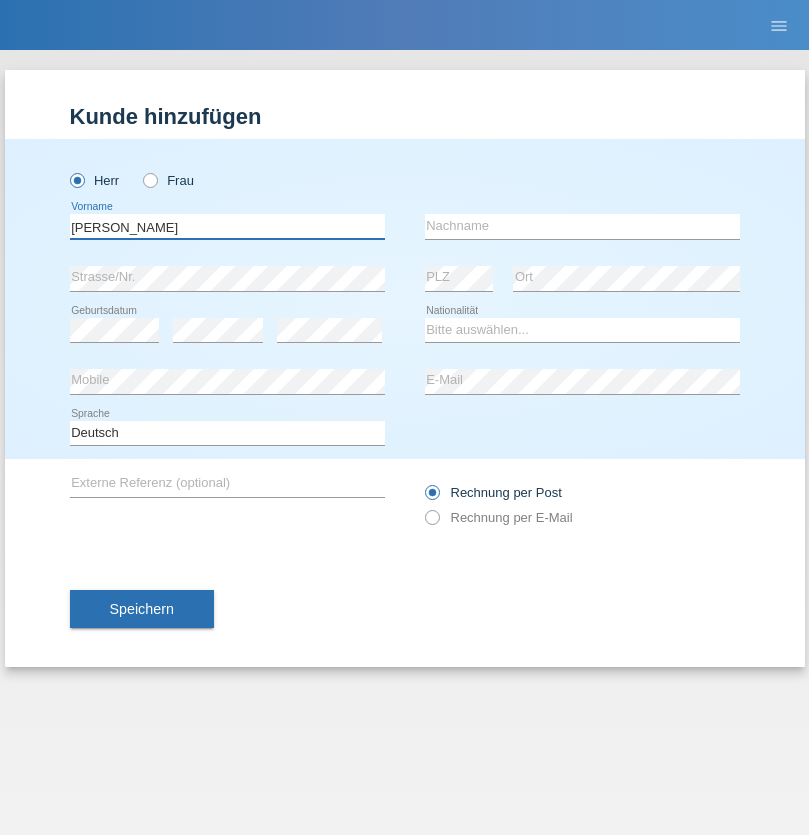 type on "[PERSON_NAME]" 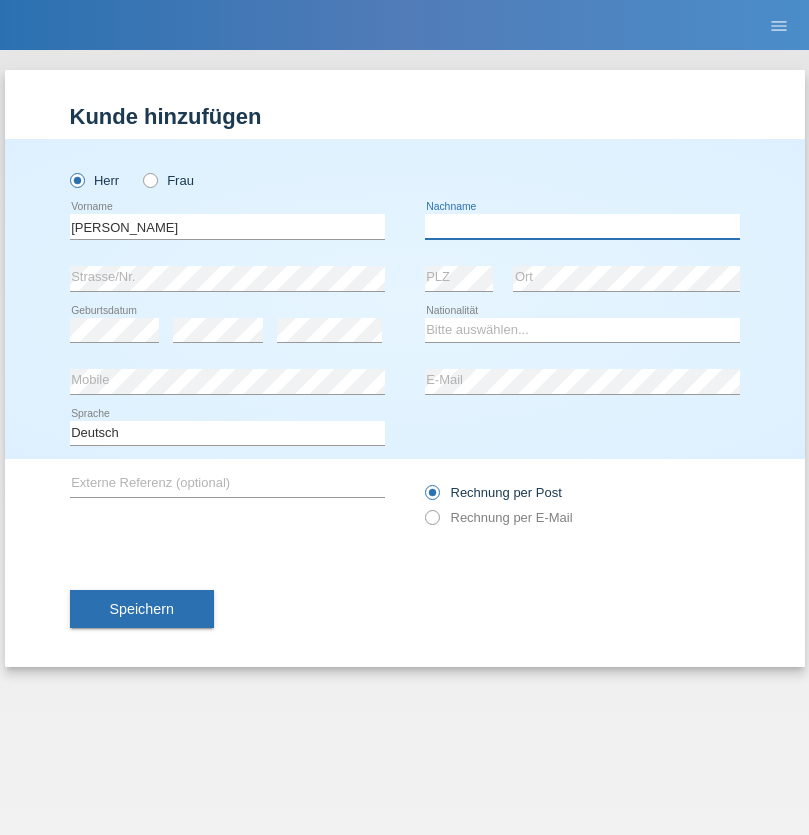 click at bounding box center (582, 226) 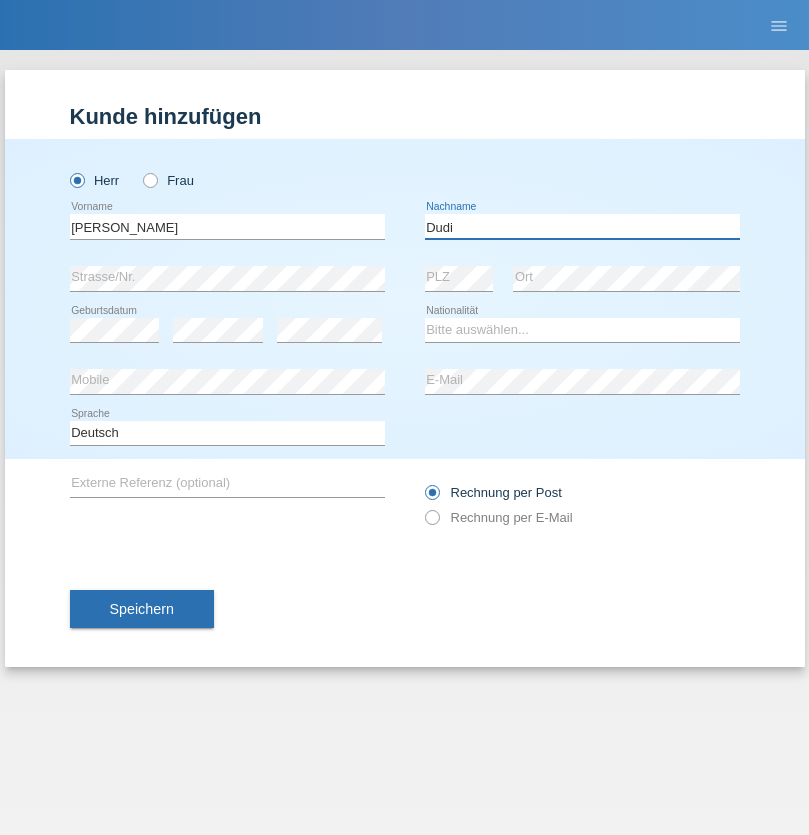 type on "Dudi" 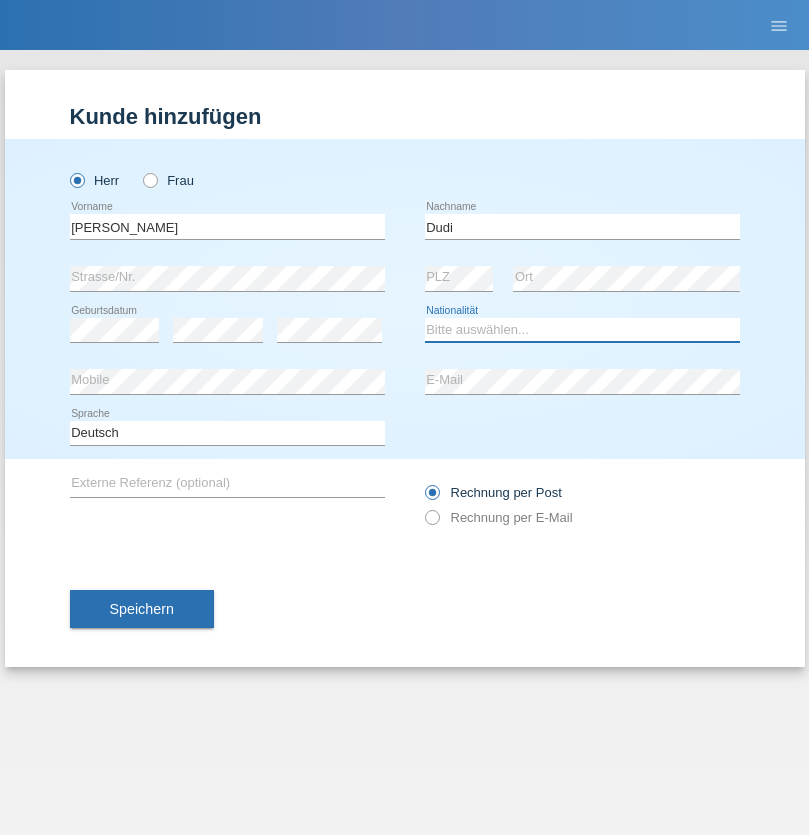 select on "SK" 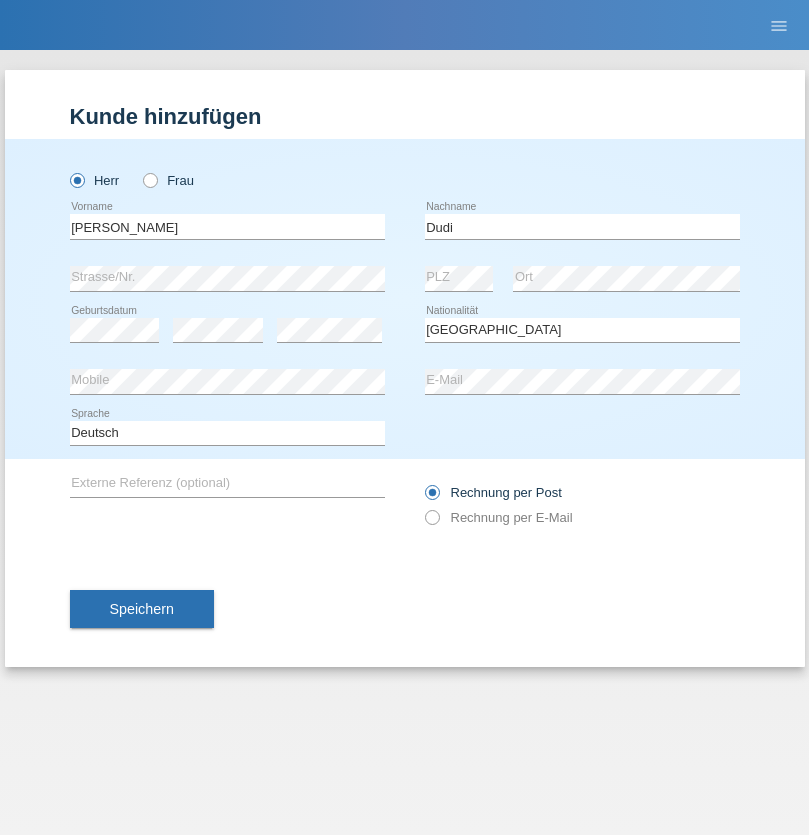 select on "C" 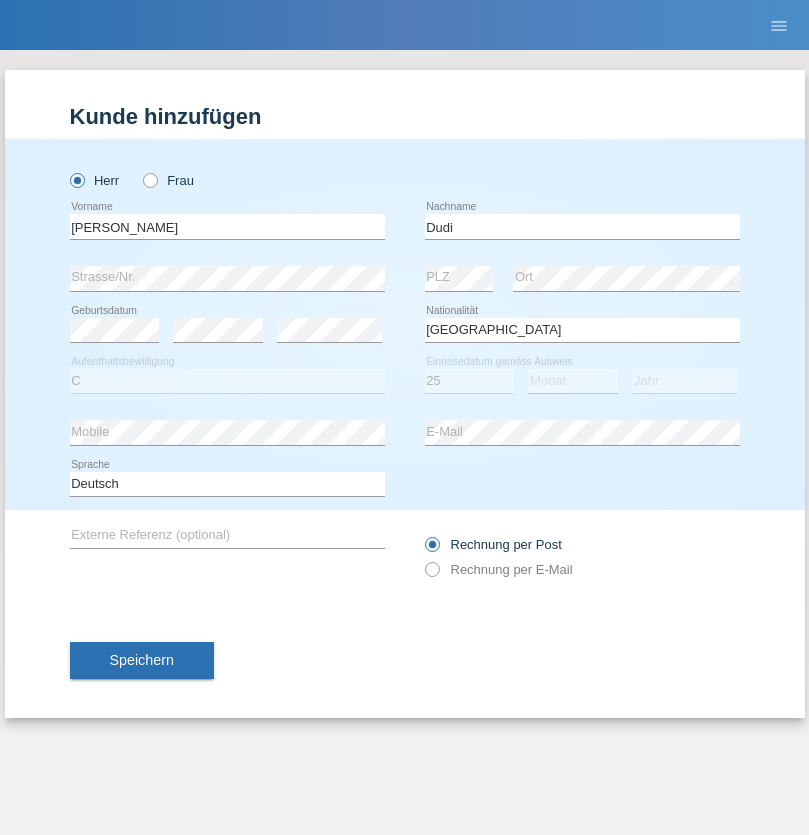 select on "05" 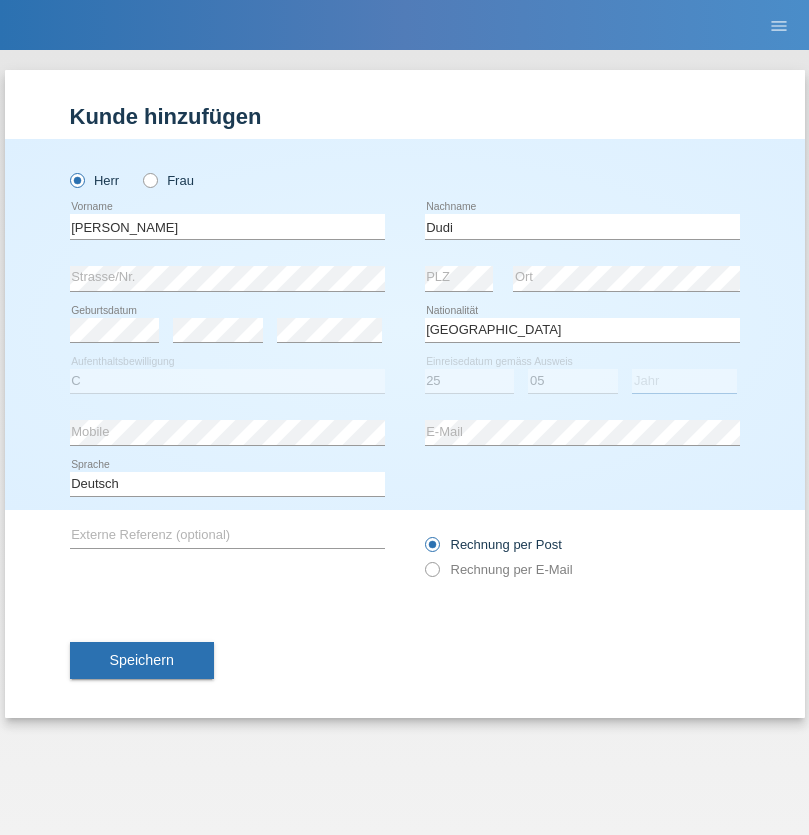 select on "2021" 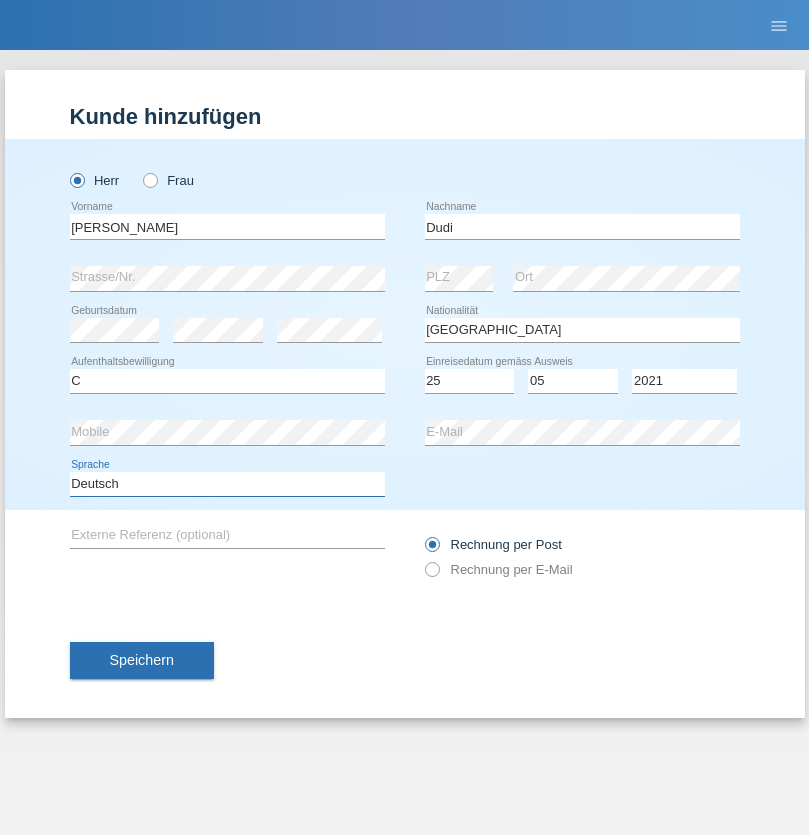 select on "en" 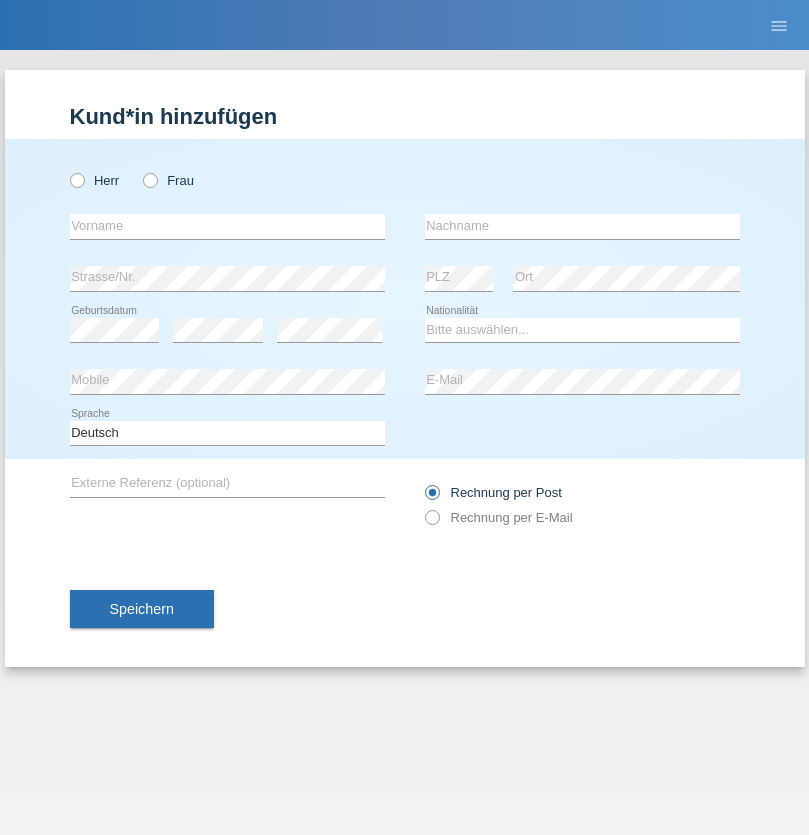 scroll, scrollTop: 0, scrollLeft: 0, axis: both 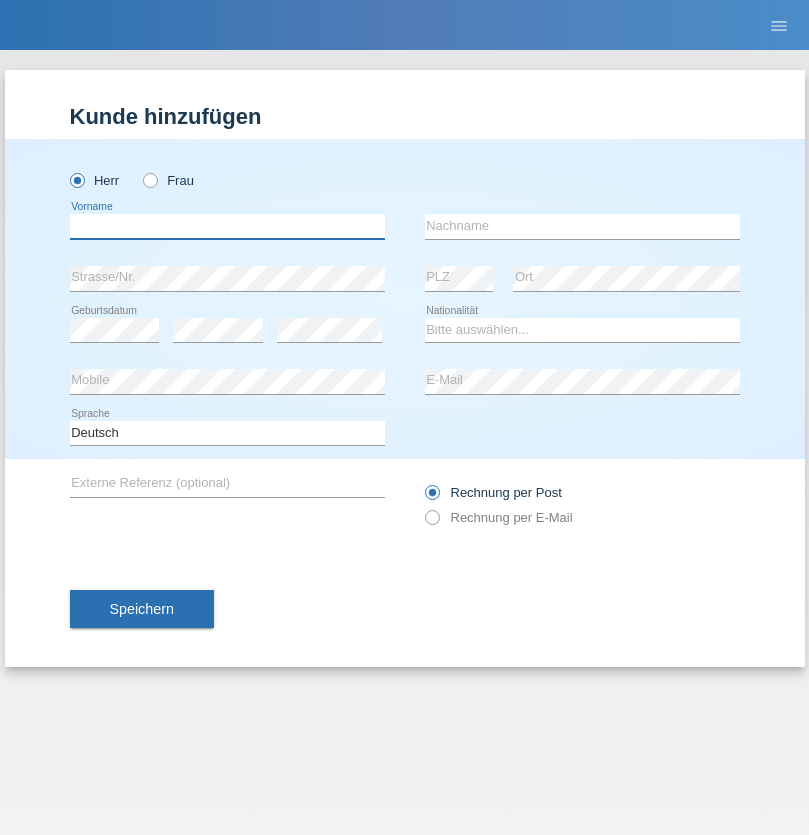 click at bounding box center [227, 226] 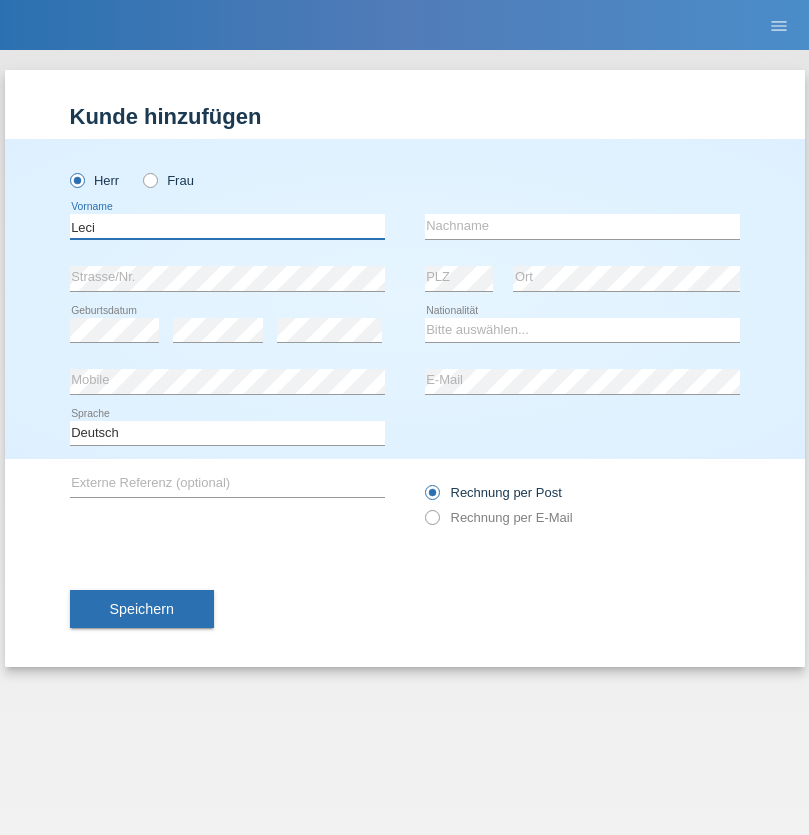 type on "Leci" 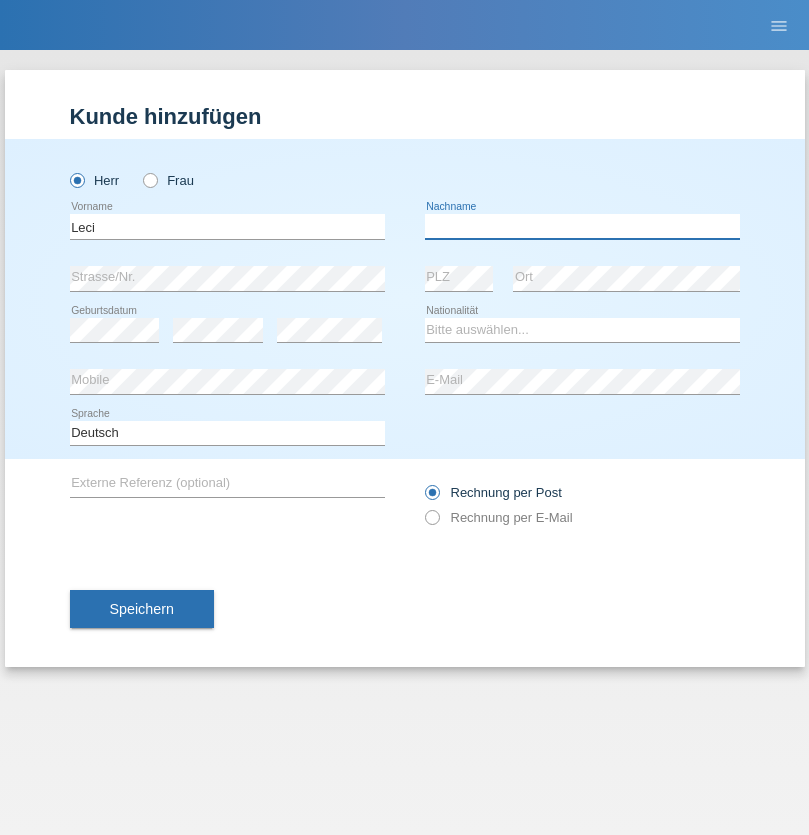 click at bounding box center [582, 226] 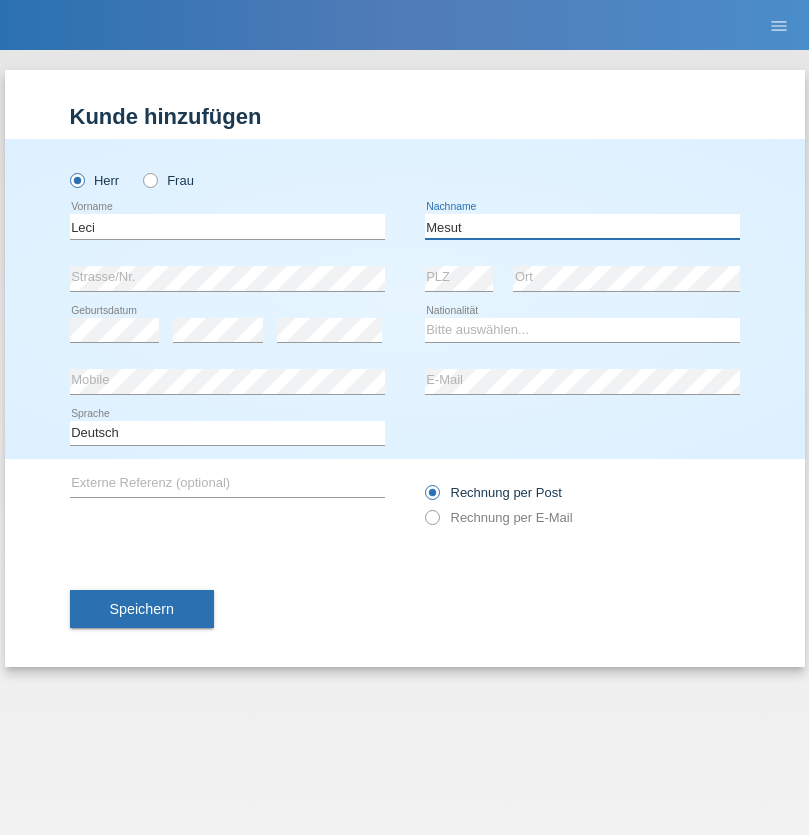 type on "Mesut" 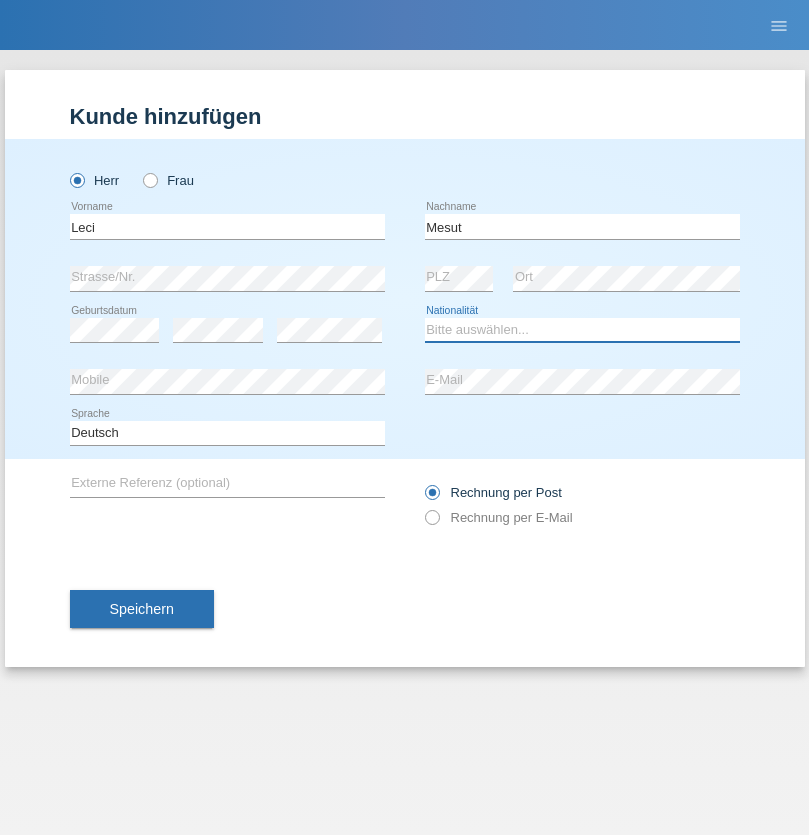 select on "XK" 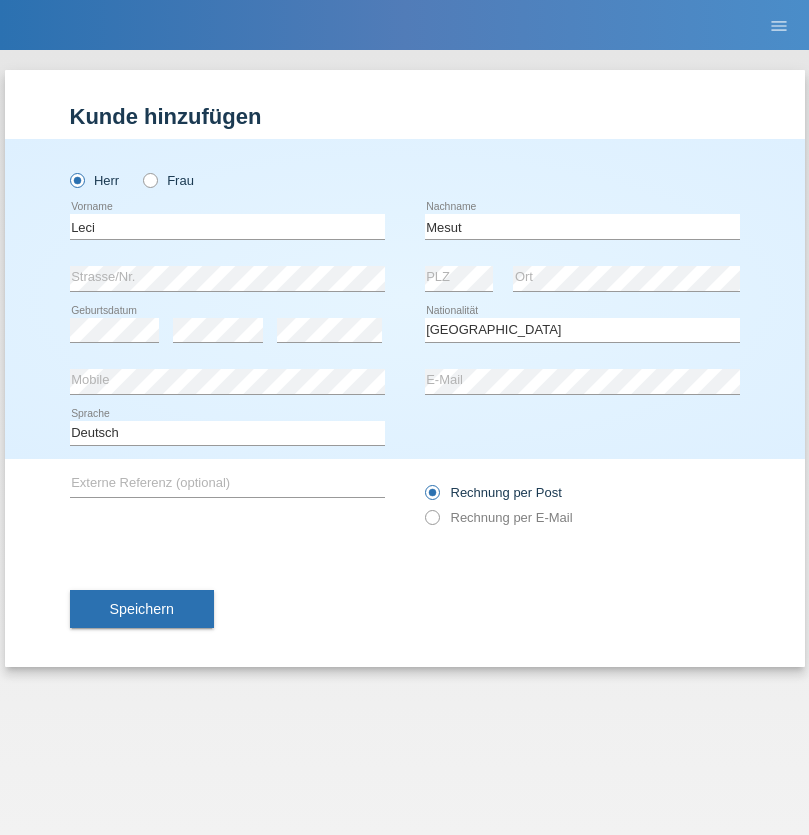 select on "C" 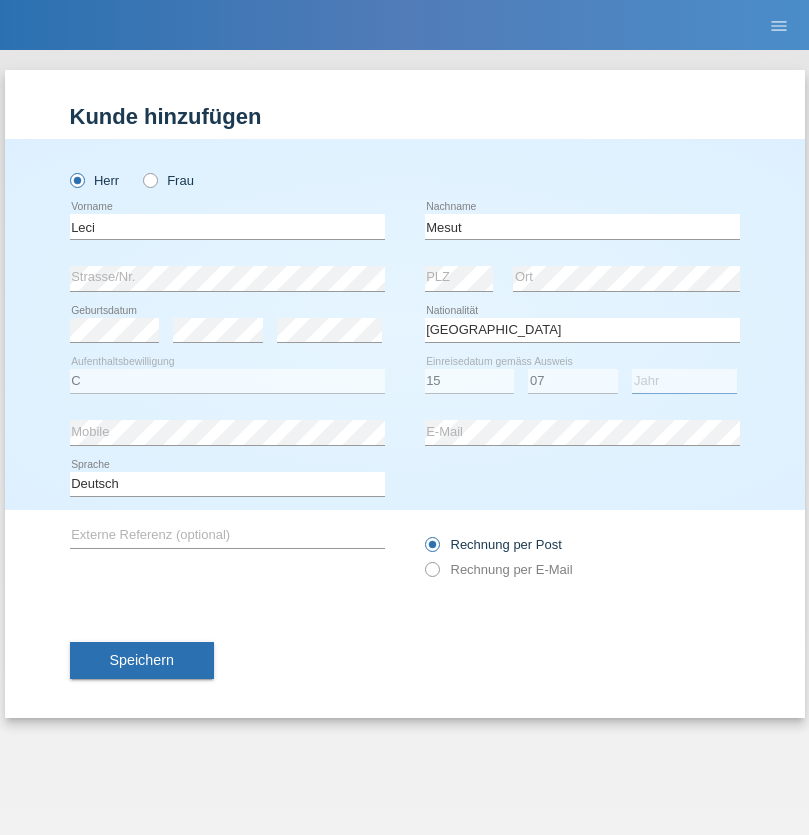 select on "2021" 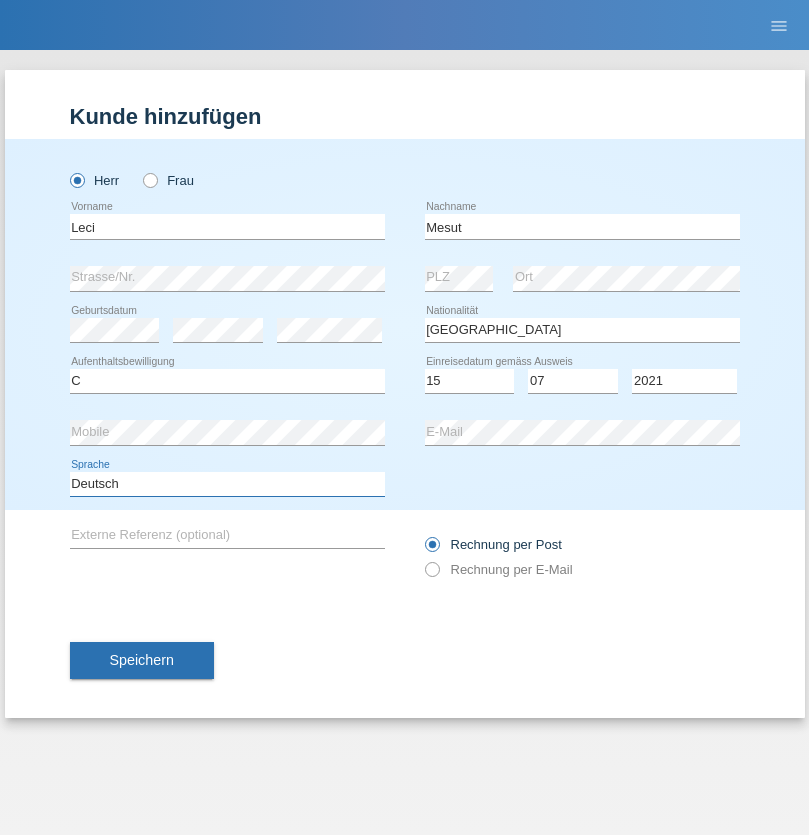 select on "en" 